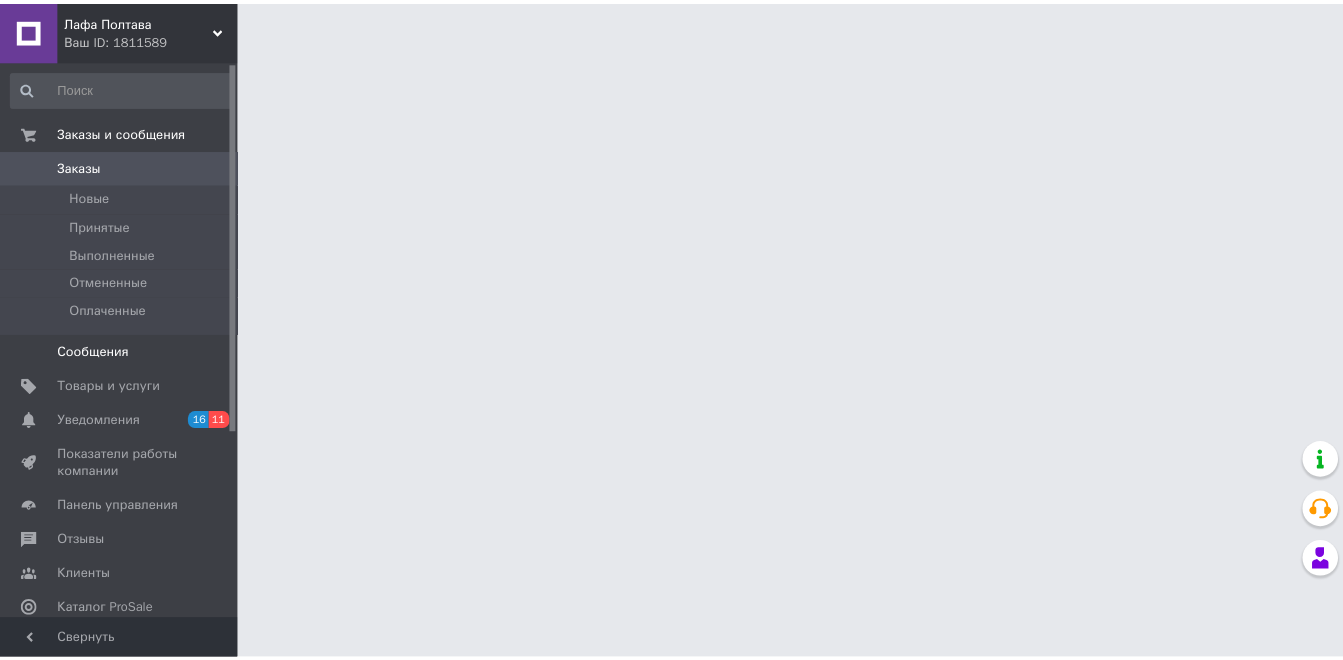 scroll, scrollTop: 0, scrollLeft: 0, axis: both 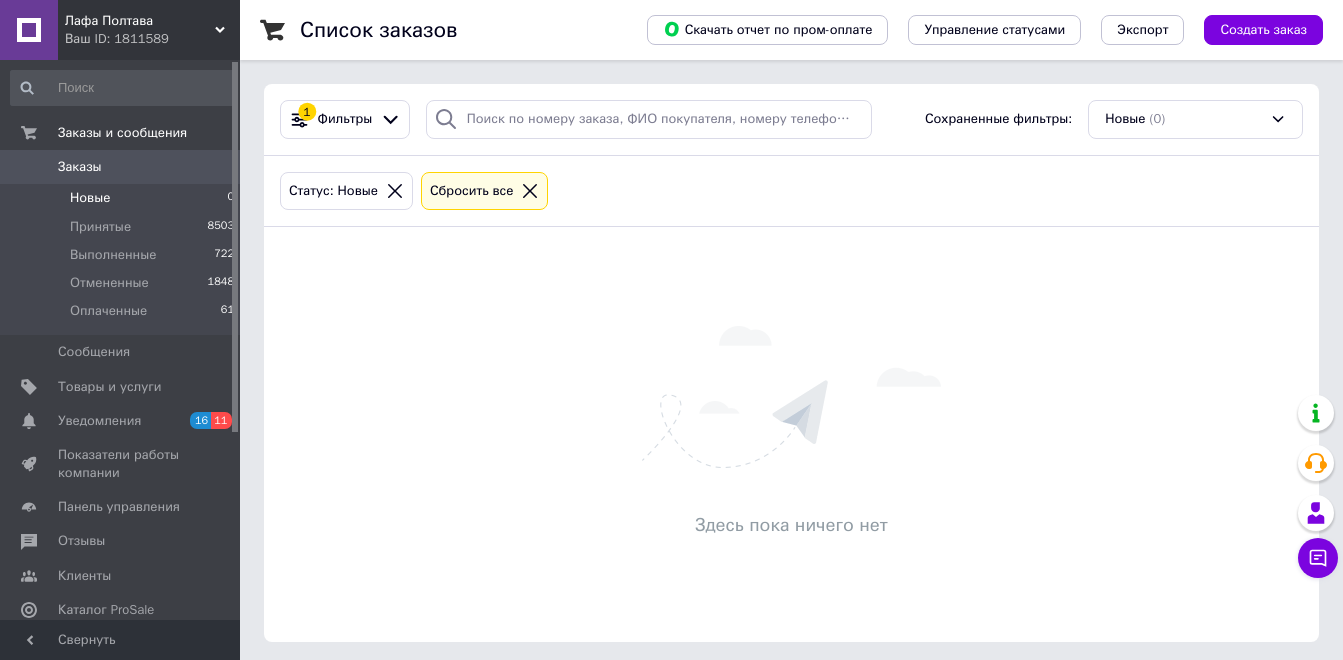 click on "Заказы" at bounding box center [121, 167] 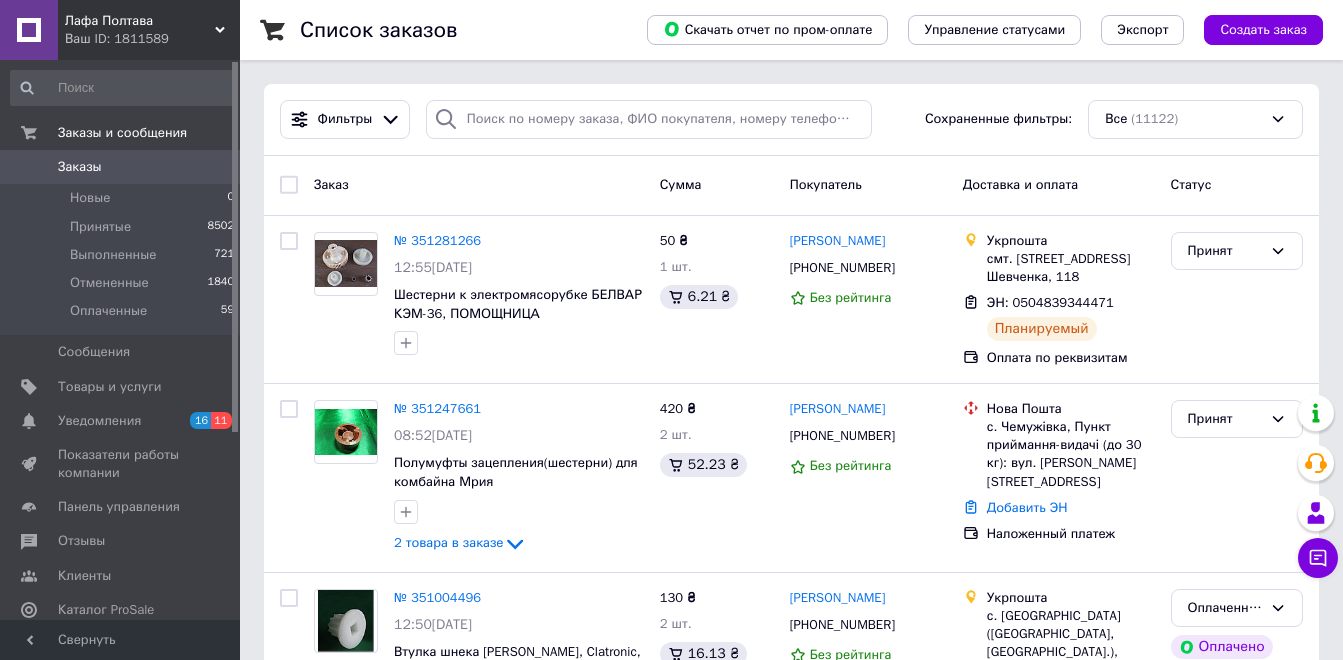 click on "Заказы" at bounding box center [121, 167] 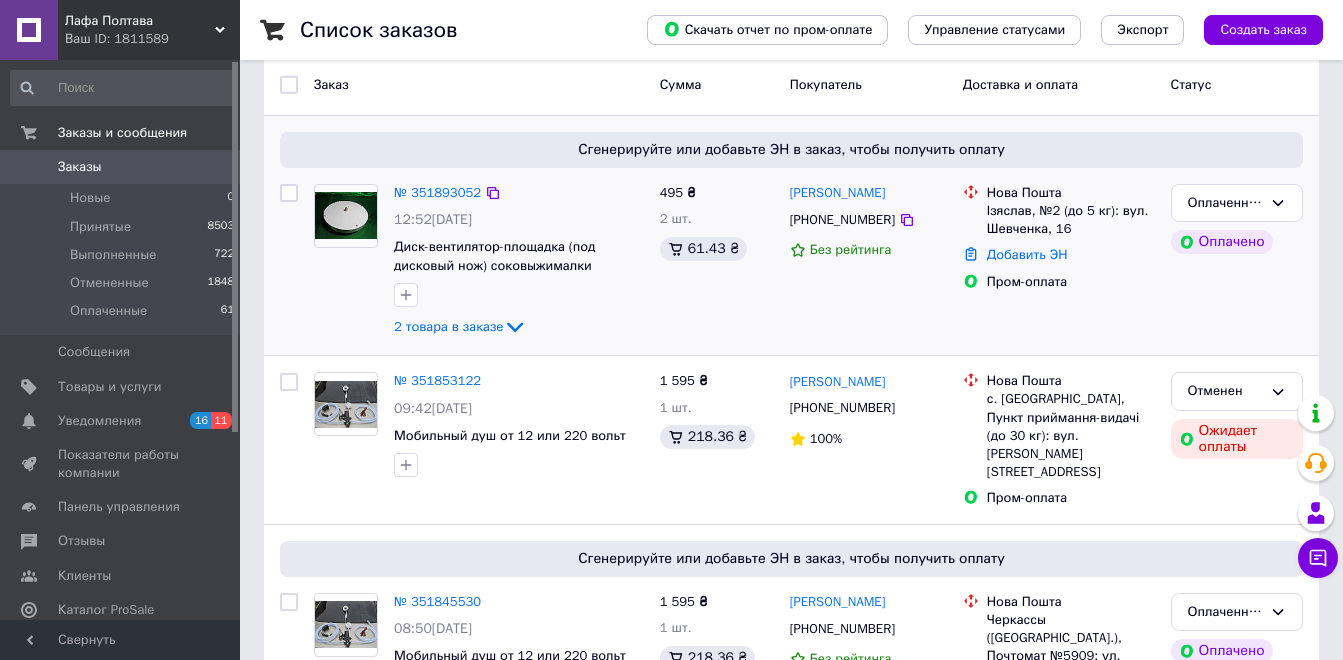 scroll, scrollTop: 0, scrollLeft: 0, axis: both 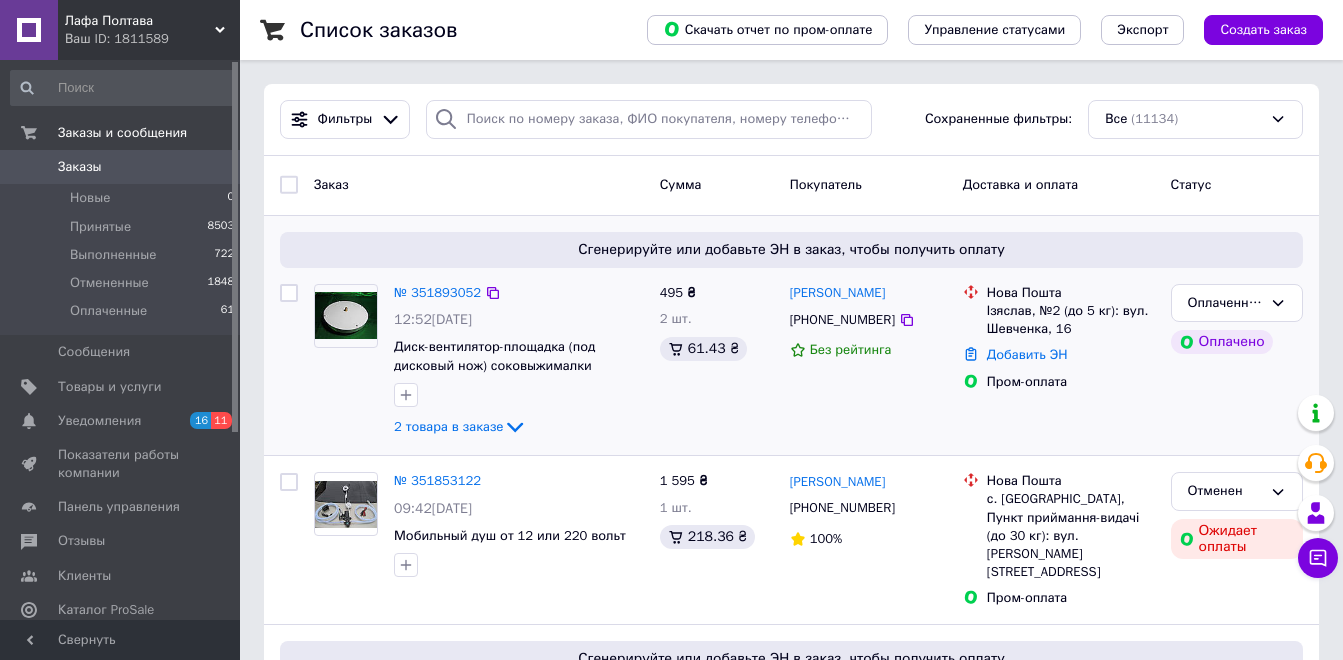 click on "495 ₴ 2 шт. 61.43 ₴" at bounding box center (717, 362) 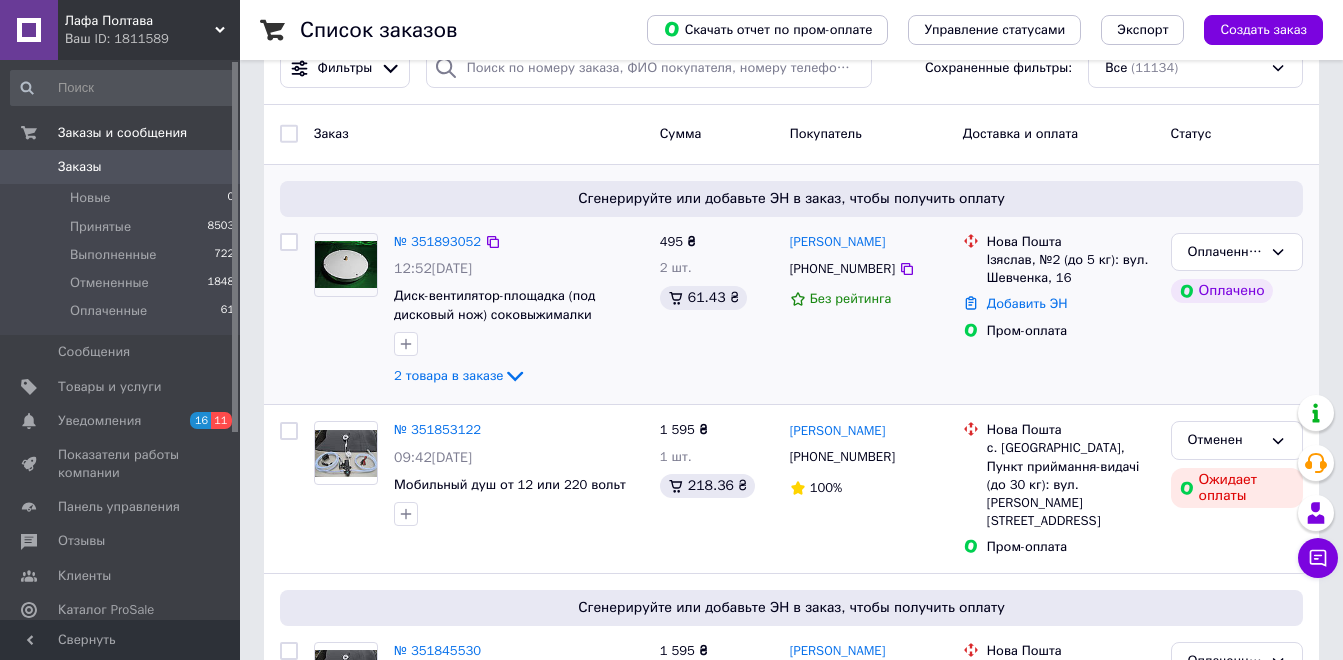 scroll, scrollTop: 100, scrollLeft: 0, axis: vertical 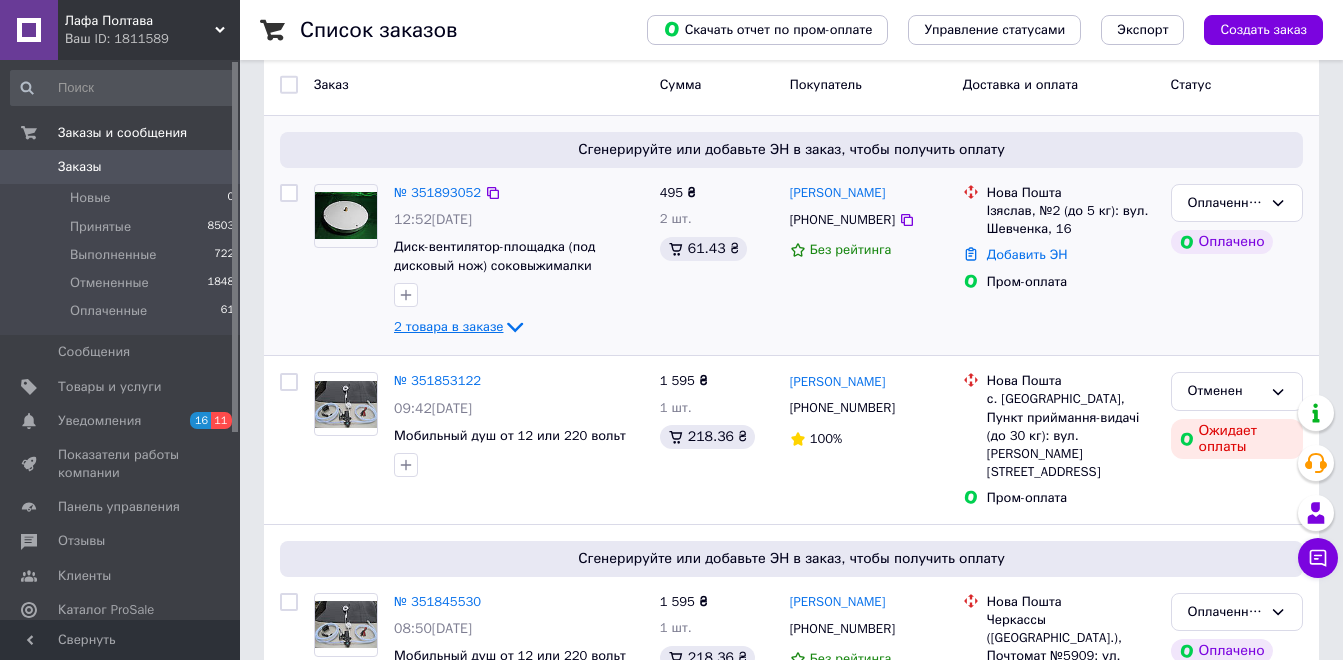 click 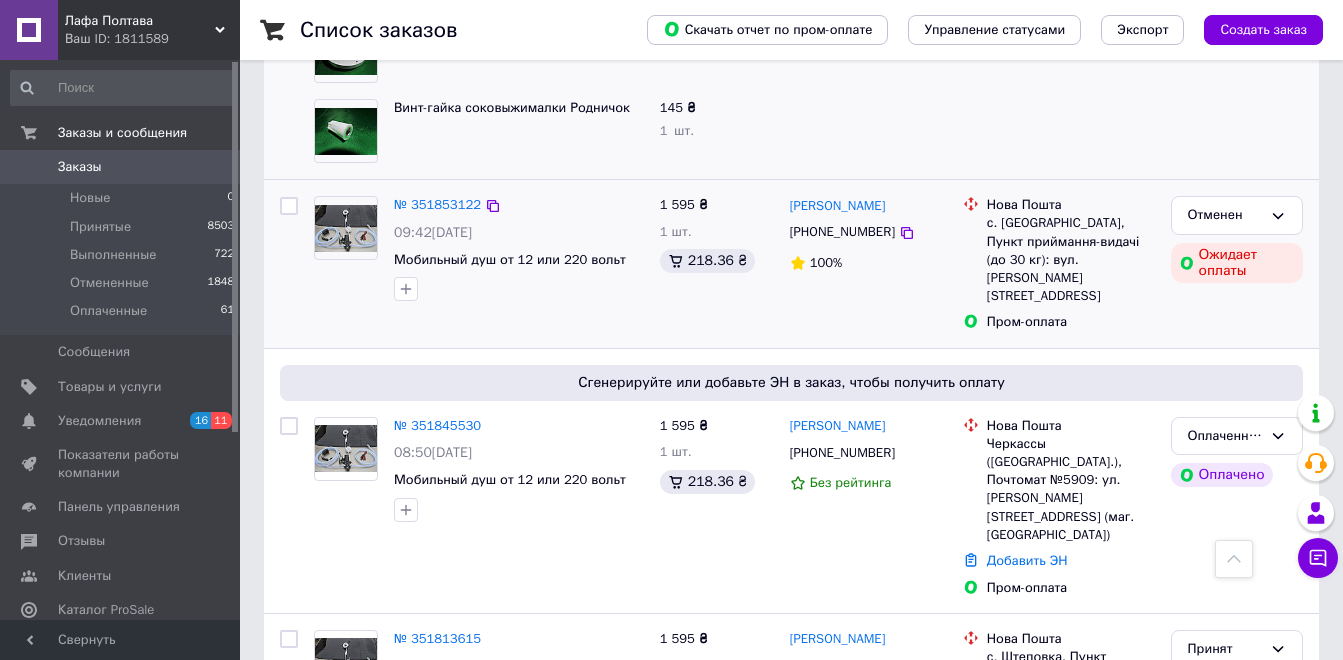 scroll, scrollTop: 400, scrollLeft: 0, axis: vertical 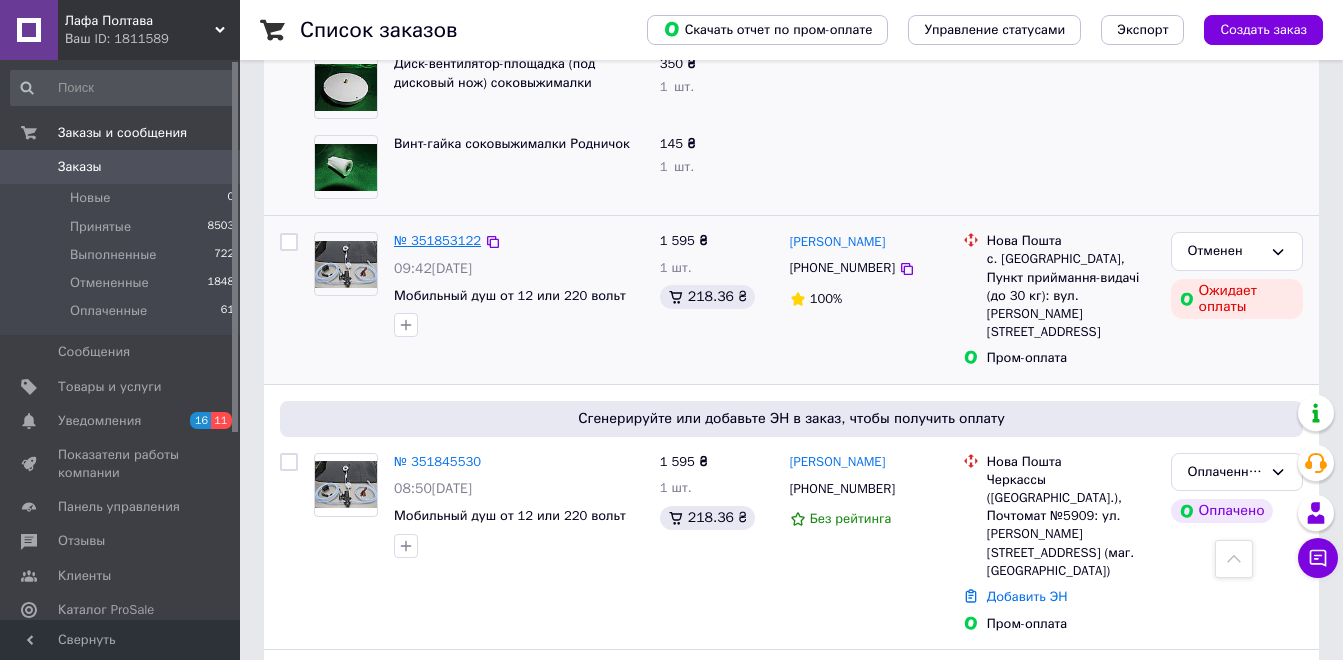 click on "№ 351853122" at bounding box center (437, 240) 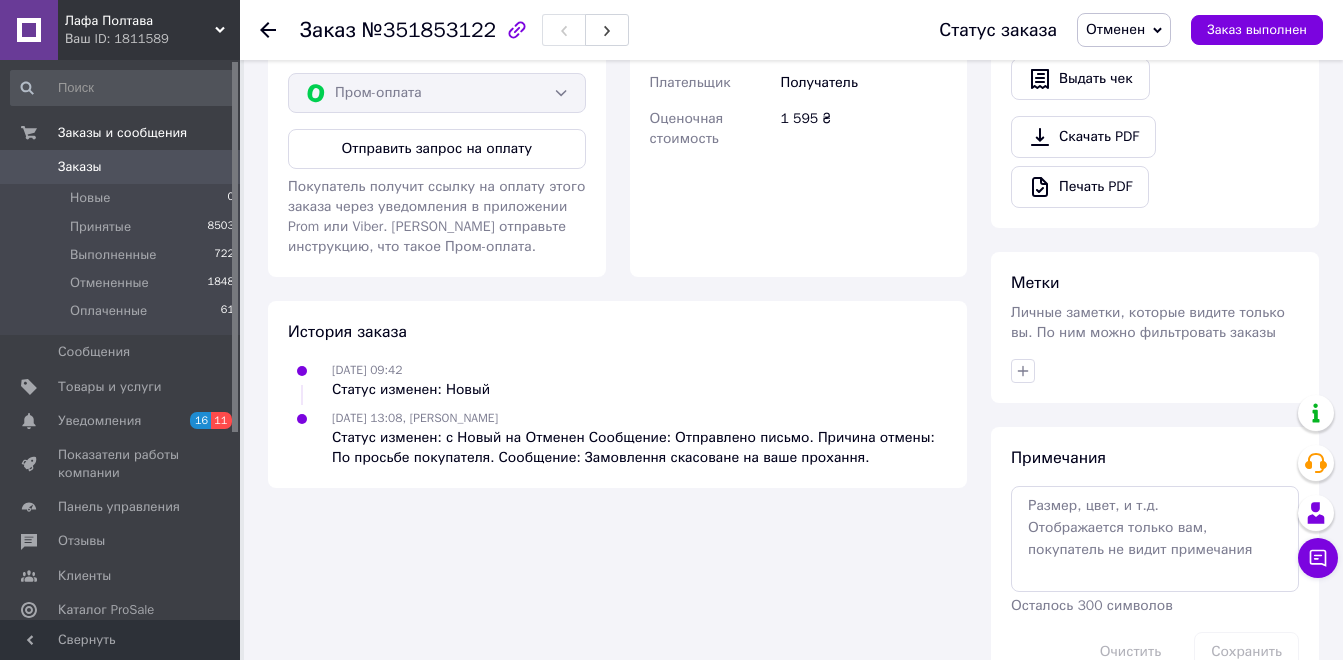 scroll, scrollTop: 812, scrollLeft: 0, axis: vertical 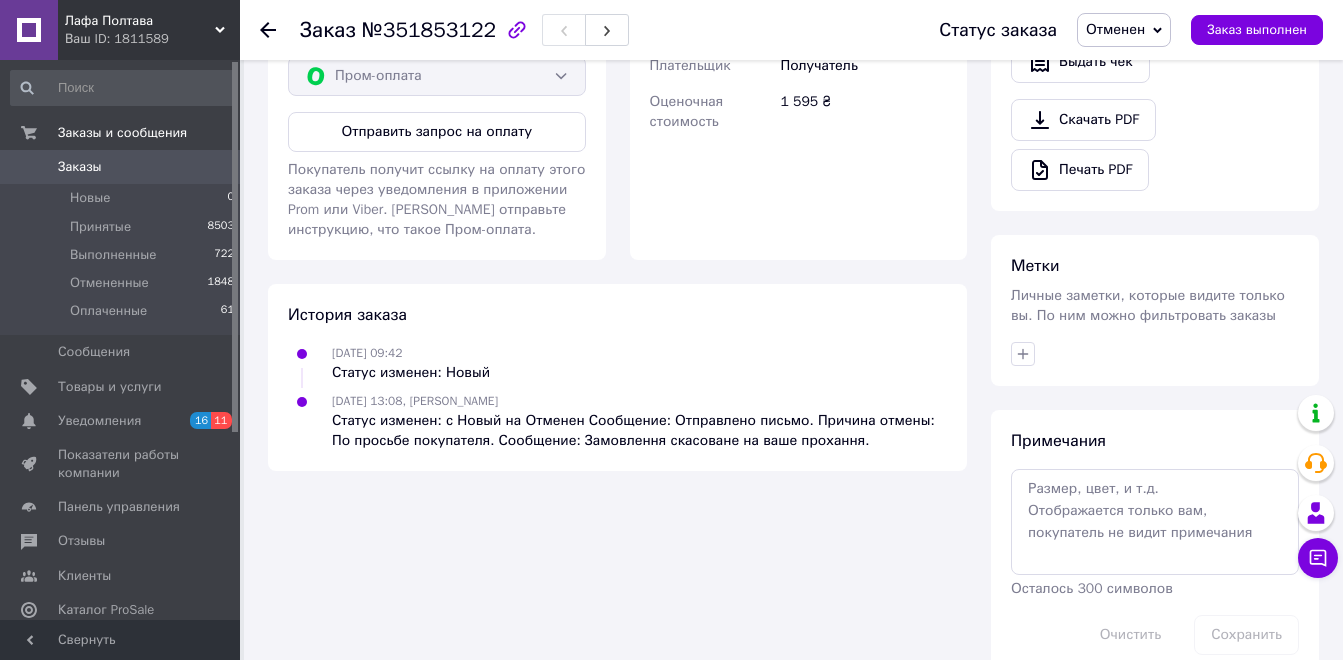 click on "История заказа [DATE] 09:42 Статус изменен: Новый [DATE] 13:08, [PERSON_NAME] Статус изменен: с Новый на Отменен Сообщение: Отправлено письмо. Причина отмены: По просьбе покупателя. Сообщение: Замовлення скасоване на ваше прохання." at bounding box center [617, 377] 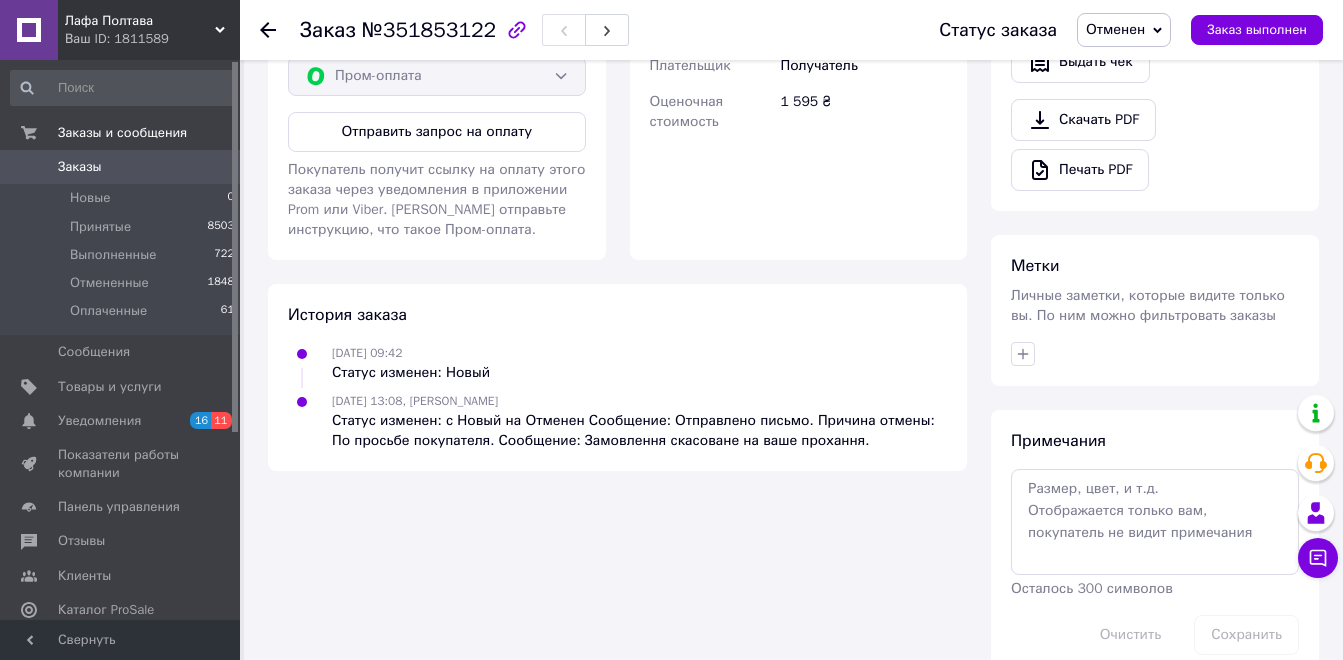 click on "История заказа [DATE] 09:42 Статус изменен: Новый [DATE] 13:08, [PERSON_NAME] Статус изменен: с Новый на Отменен Сообщение: Отправлено письмо. Причина отмены: По просьбе покупателя. Сообщение: Замовлення скасоване на ваше прохання." at bounding box center [617, 377] 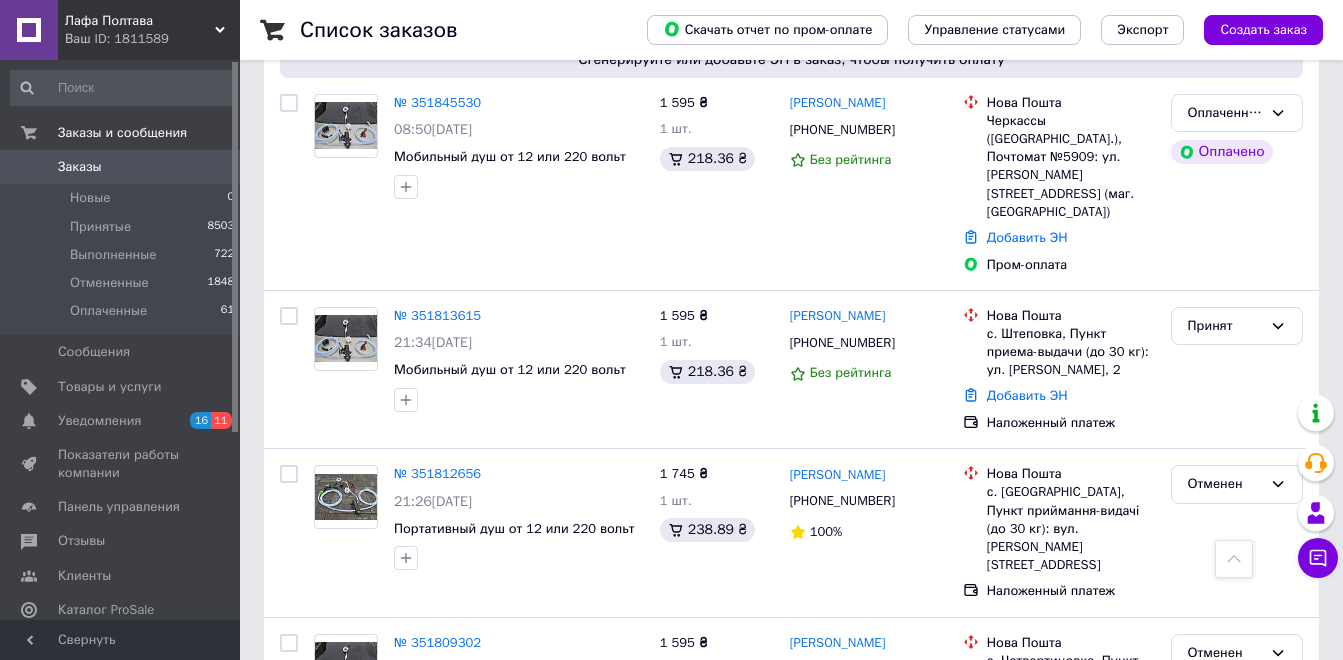 scroll, scrollTop: 600, scrollLeft: 0, axis: vertical 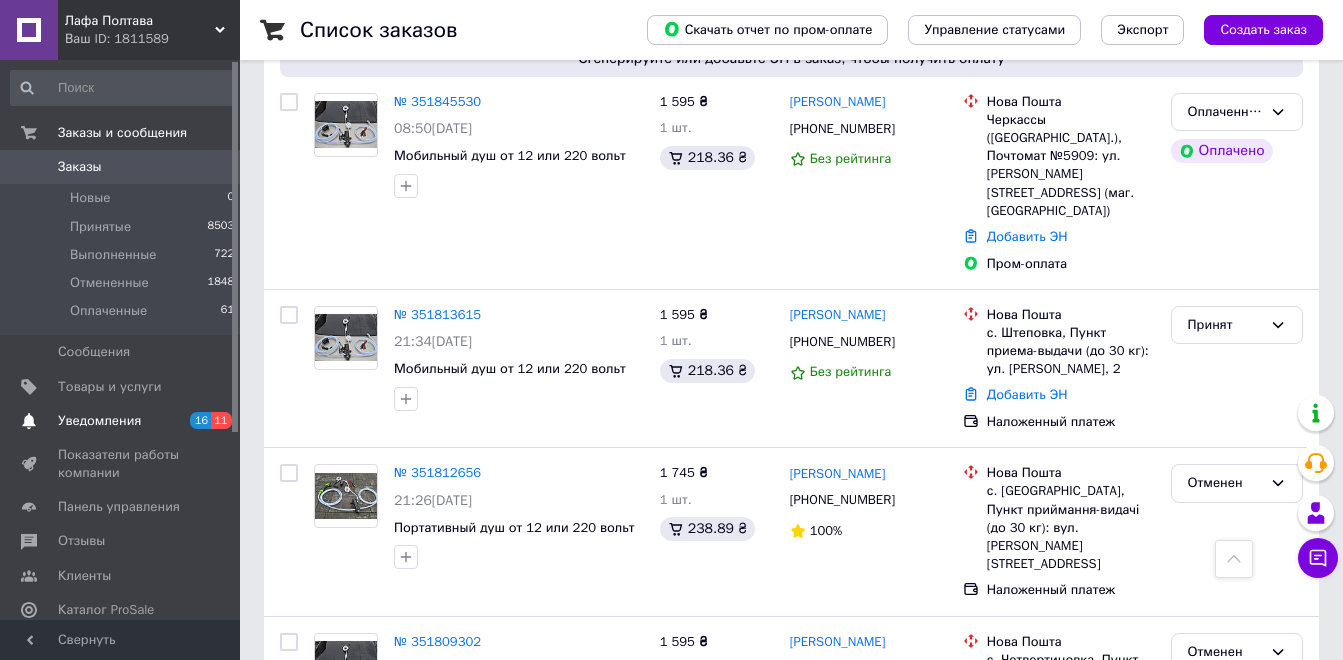 click on "Уведомления" at bounding box center (121, 421) 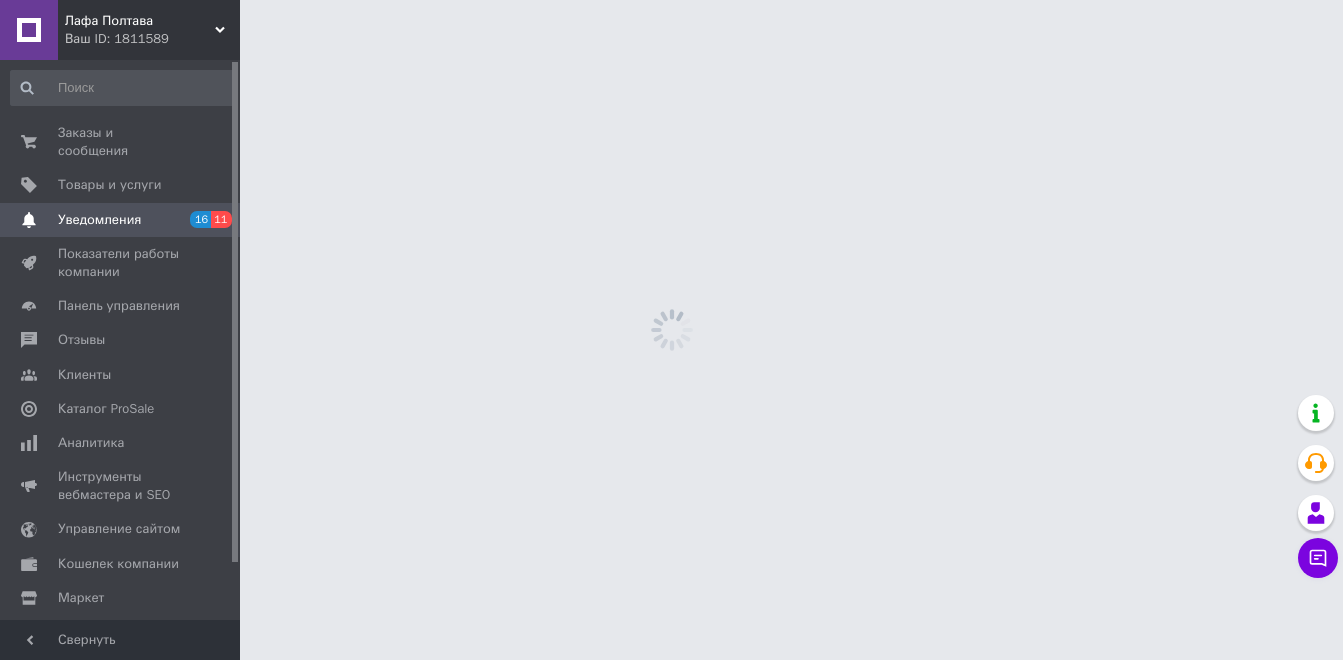 scroll, scrollTop: 0, scrollLeft: 0, axis: both 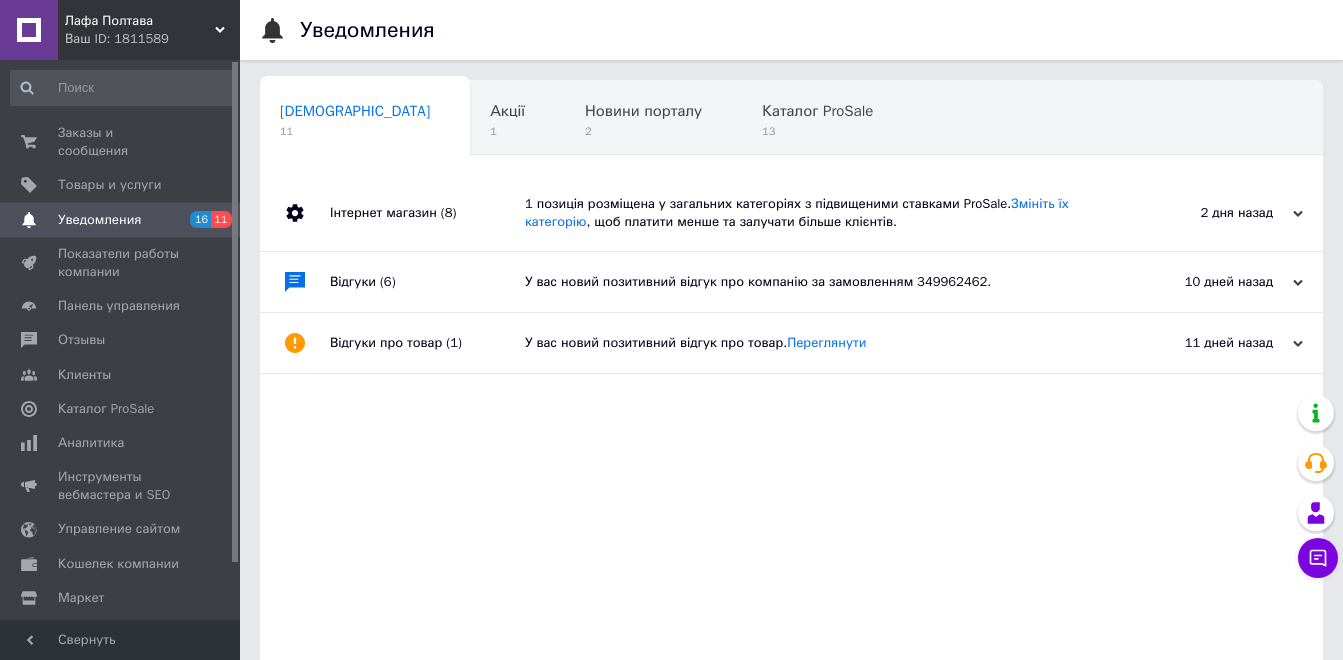 click on "У вас новий позитивний відгук про товар.  [GEOGRAPHIC_DATA]" at bounding box center (814, 343) 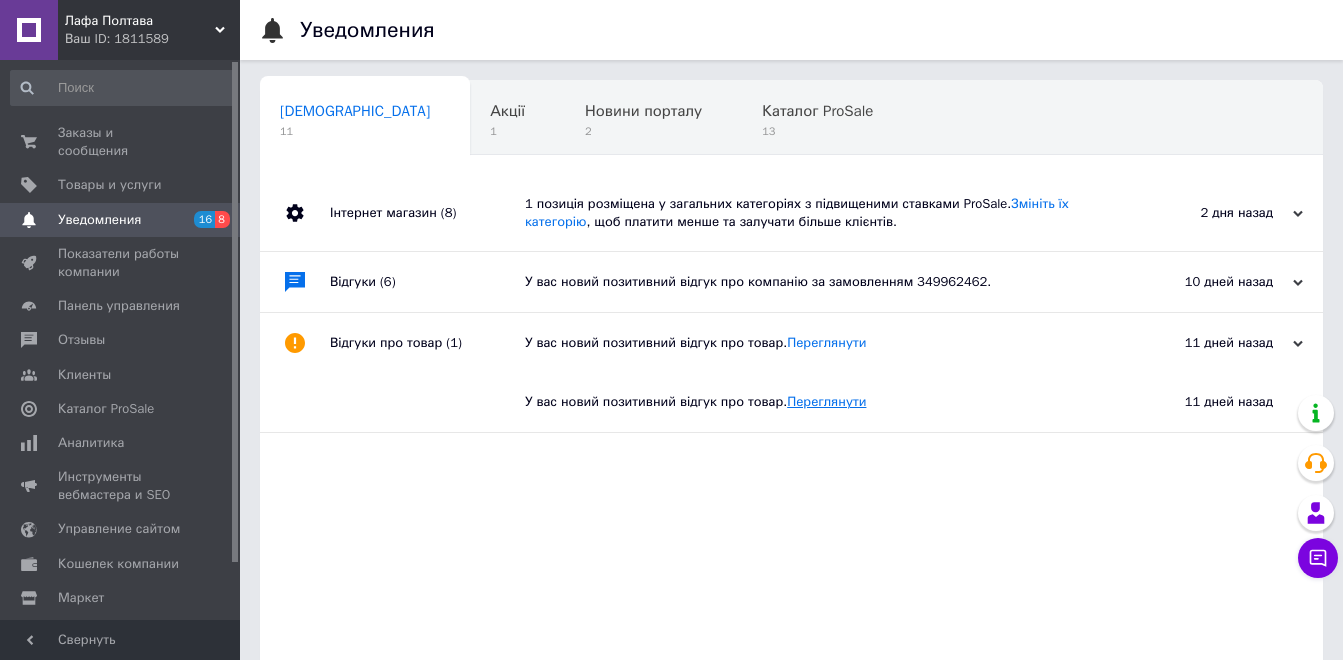 click on "Переглянути" at bounding box center [826, 401] 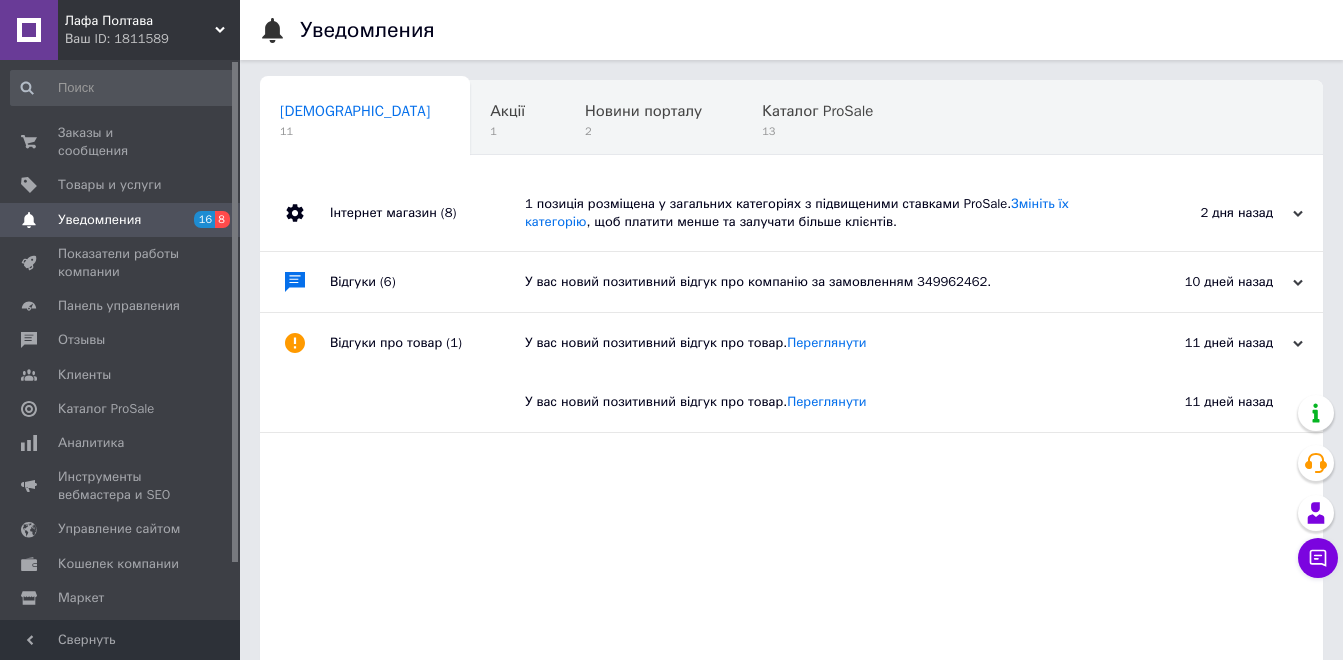 click on "У вас новий позитивний відгук про компанію за замовленням 349962462." at bounding box center (814, 282) 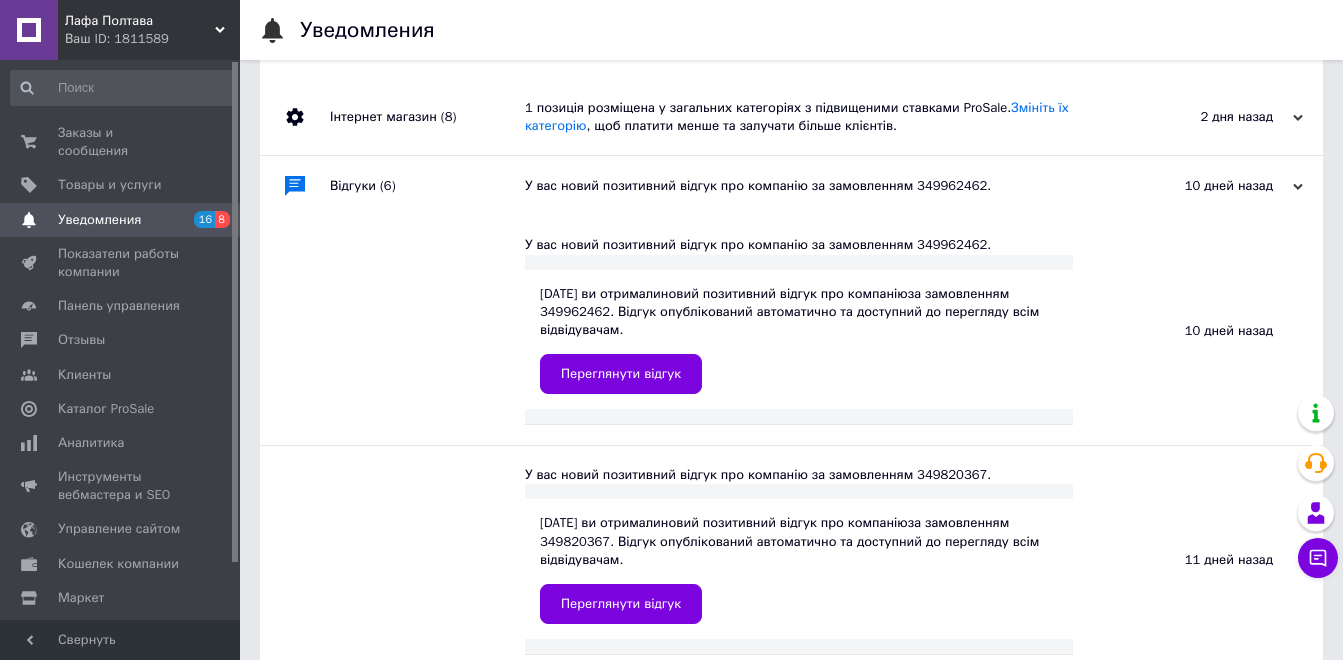 scroll, scrollTop: 100, scrollLeft: 0, axis: vertical 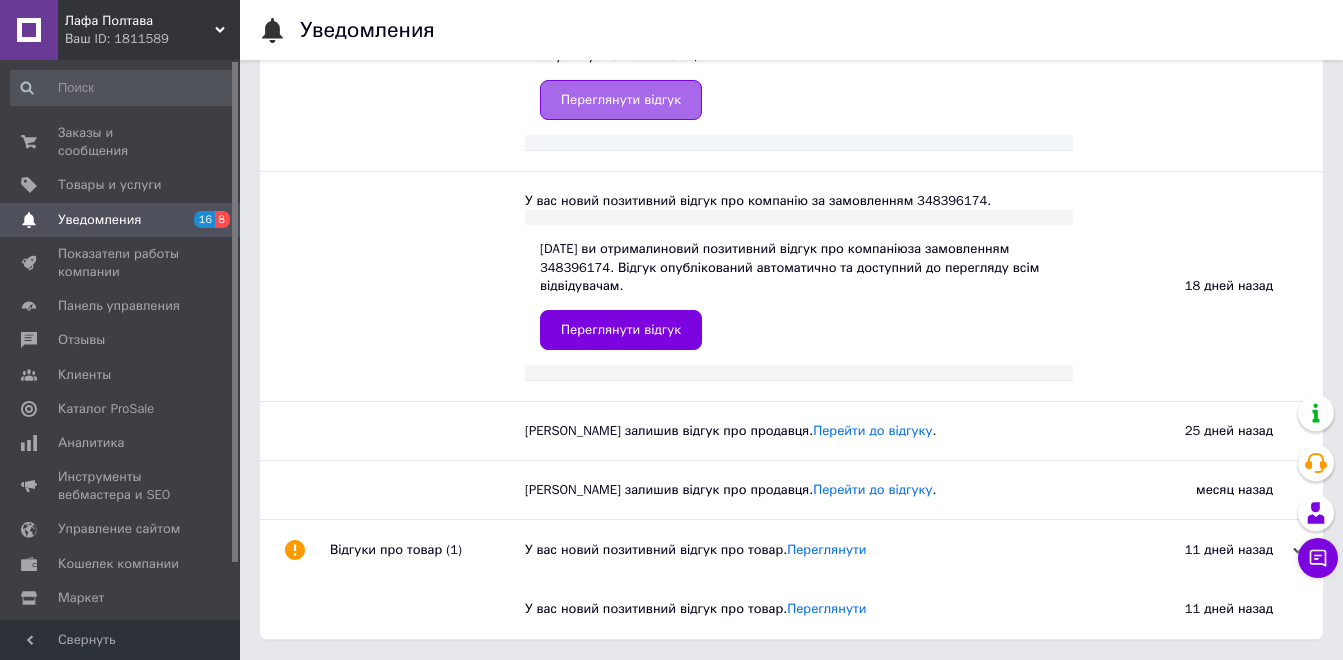 click on "Переглянути відгук" at bounding box center (621, 100) 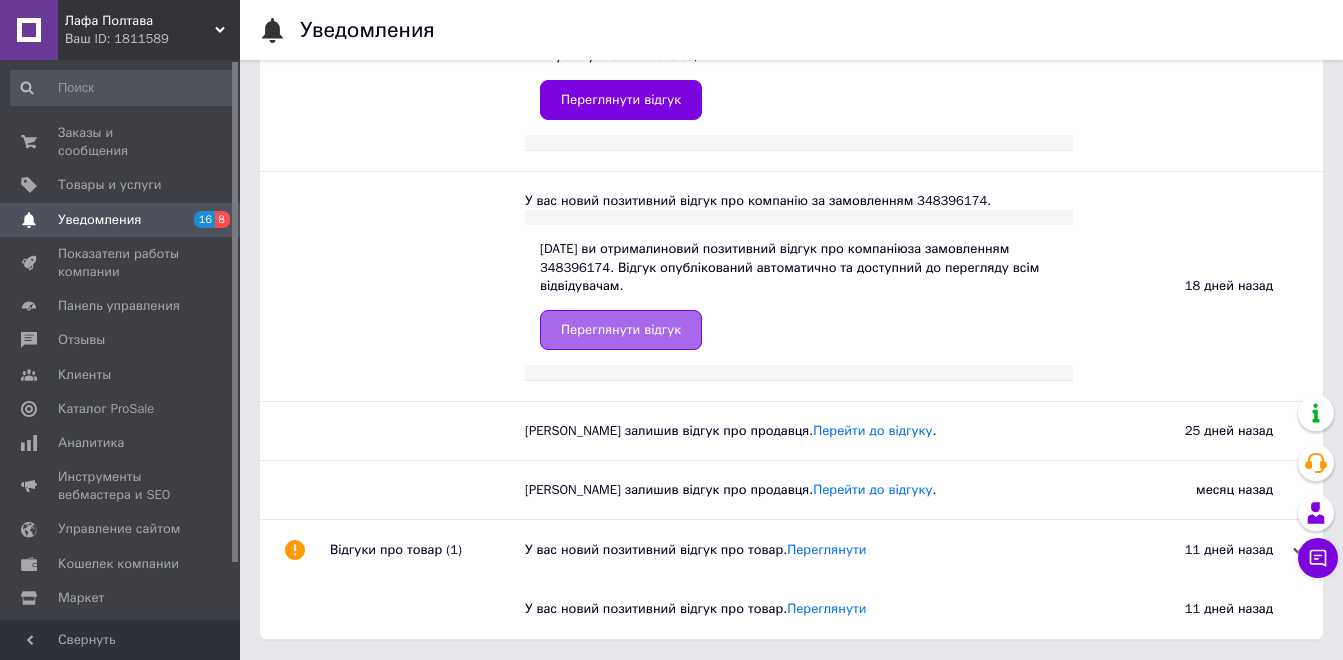click on "Переглянути відгук" at bounding box center [621, 330] 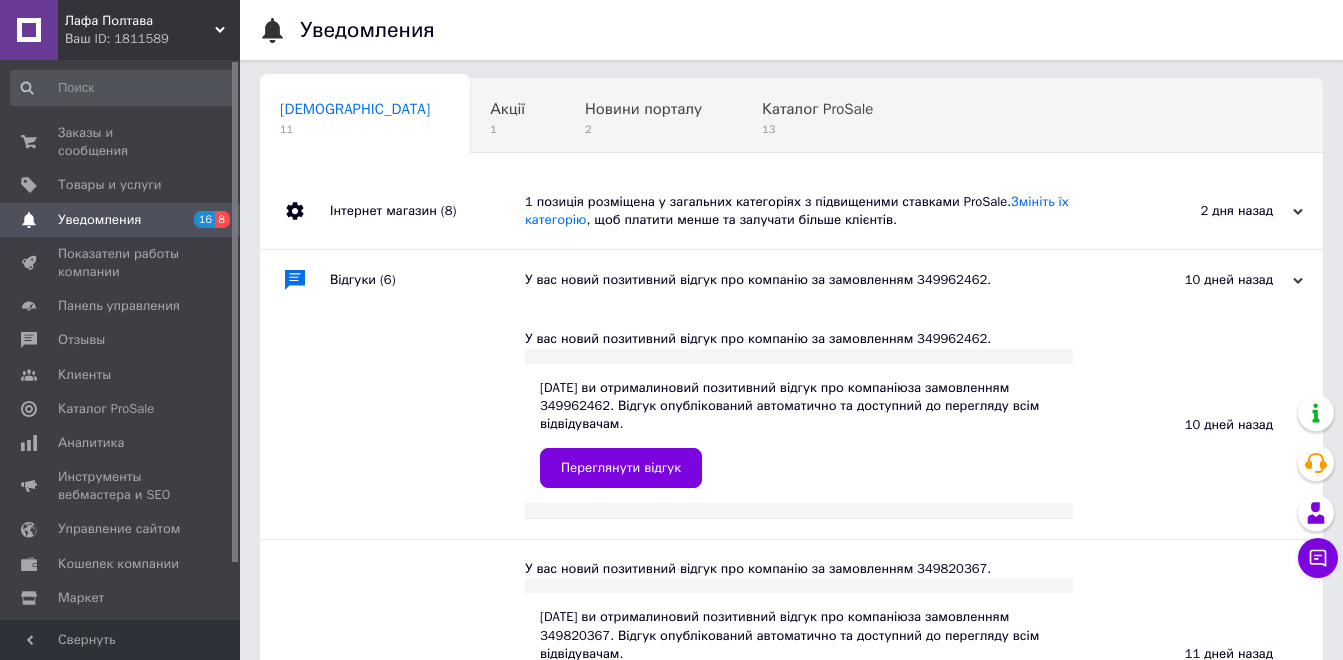 scroll, scrollTop: 0, scrollLeft: 0, axis: both 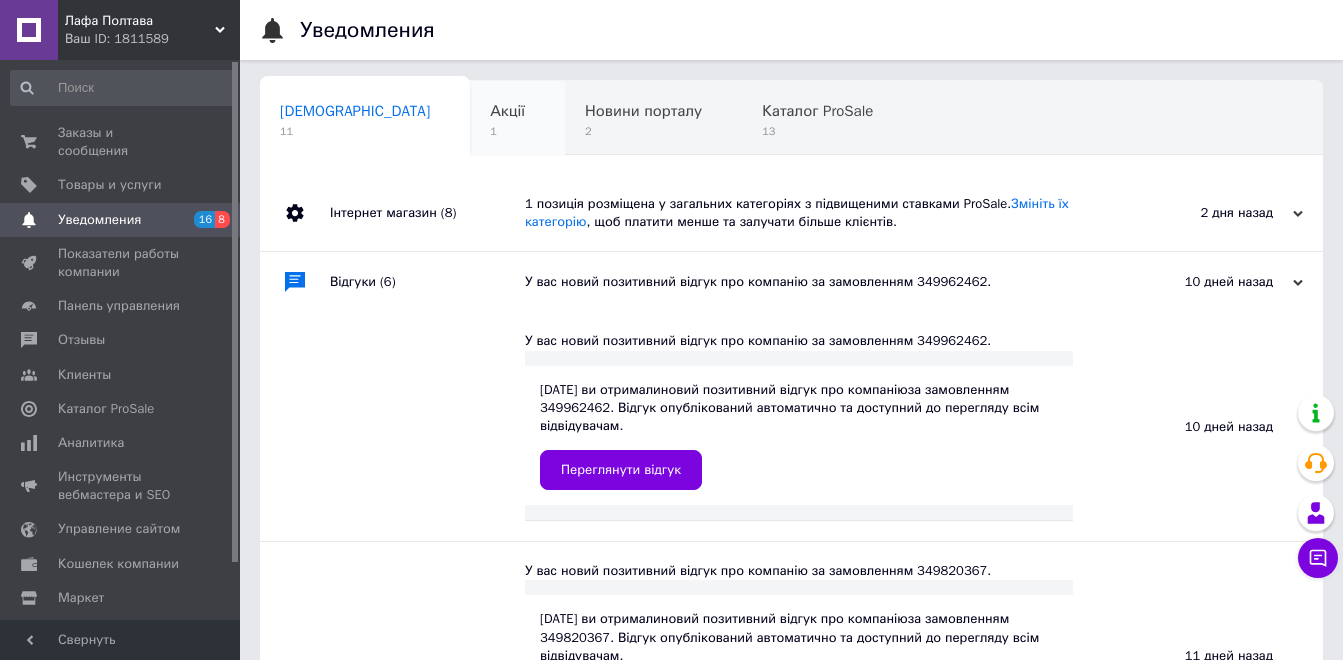 click on "Акції" at bounding box center [507, 111] 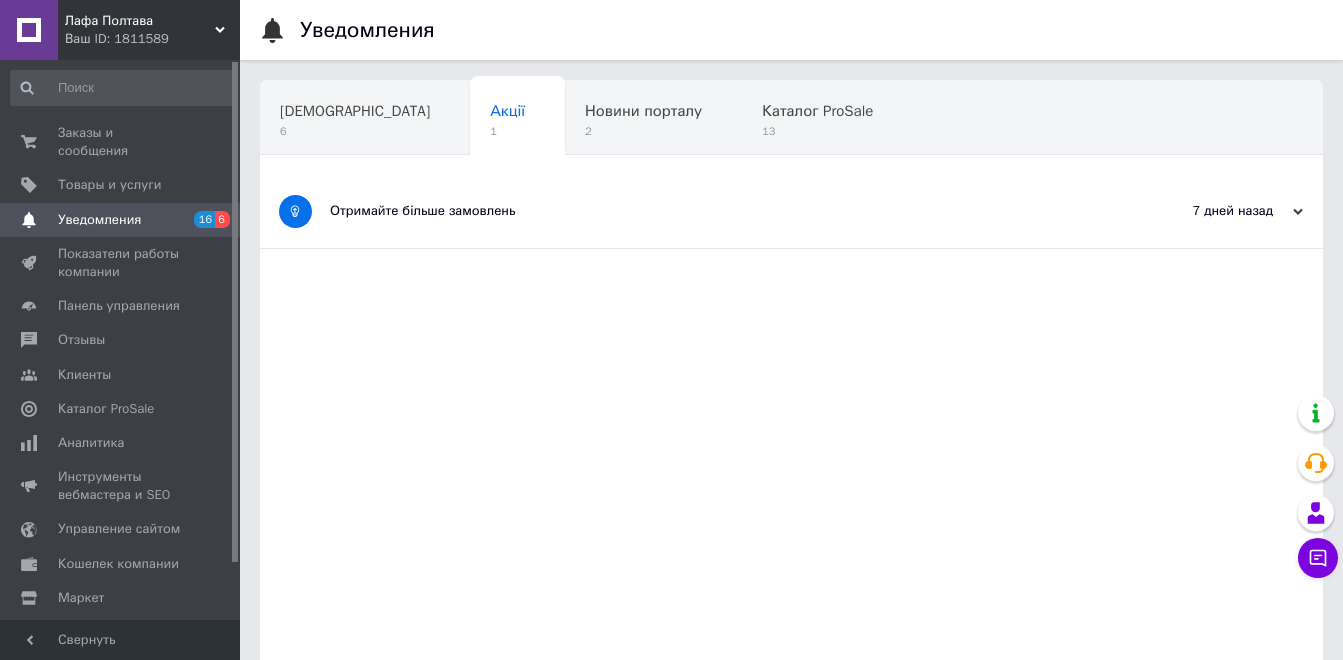 click on "Отримайте більше замовлень" at bounding box center [716, 211] 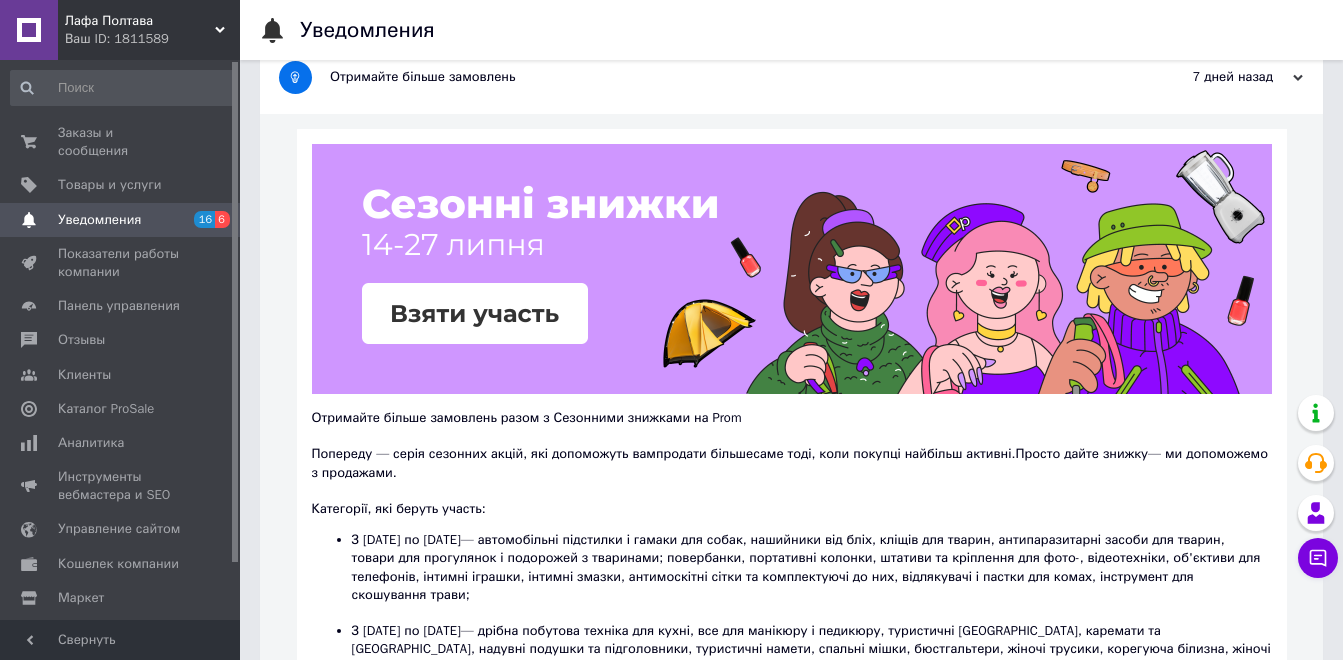 scroll, scrollTop: 0, scrollLeft: 0, axis: both 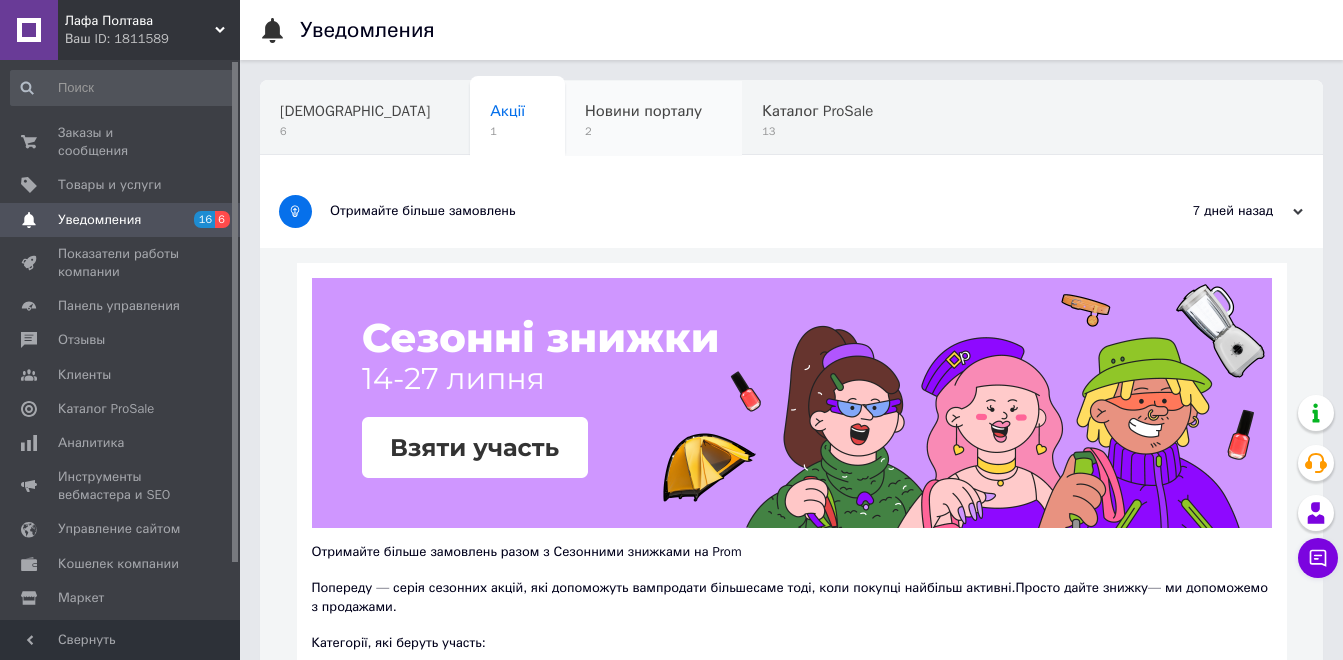 click on "2" at bounding box center (643, 131) 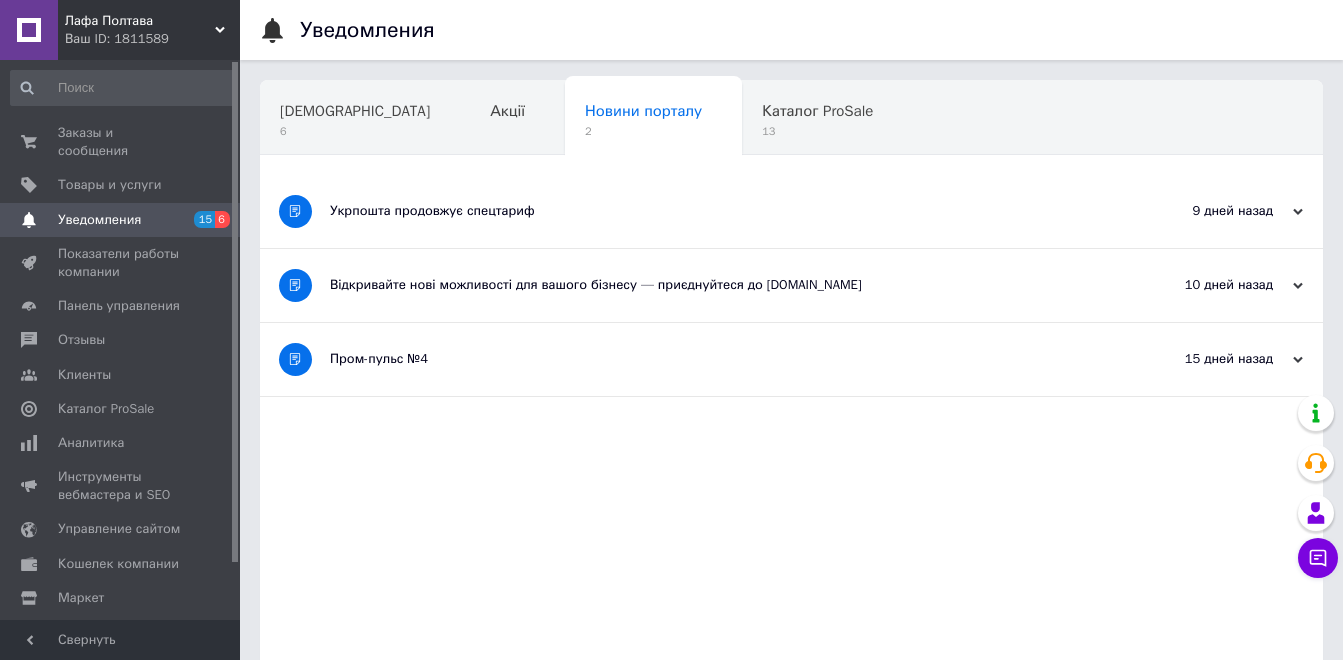 click on "Відкривайте нові можливості для вашого бізнесу — приєднуйтеся до [DOMAIN_NAME]" at bounding box center [716, 285] 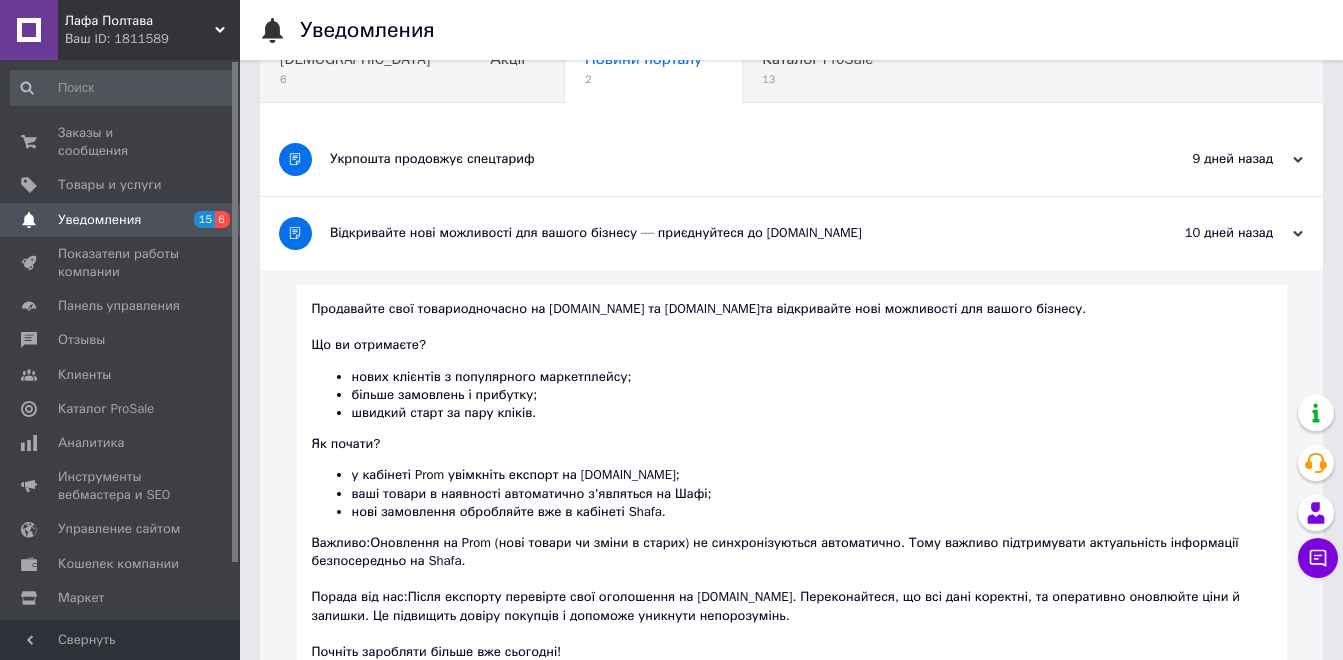 scroll, scrollTop: 100, scrollLeft: 0, axis: vertical 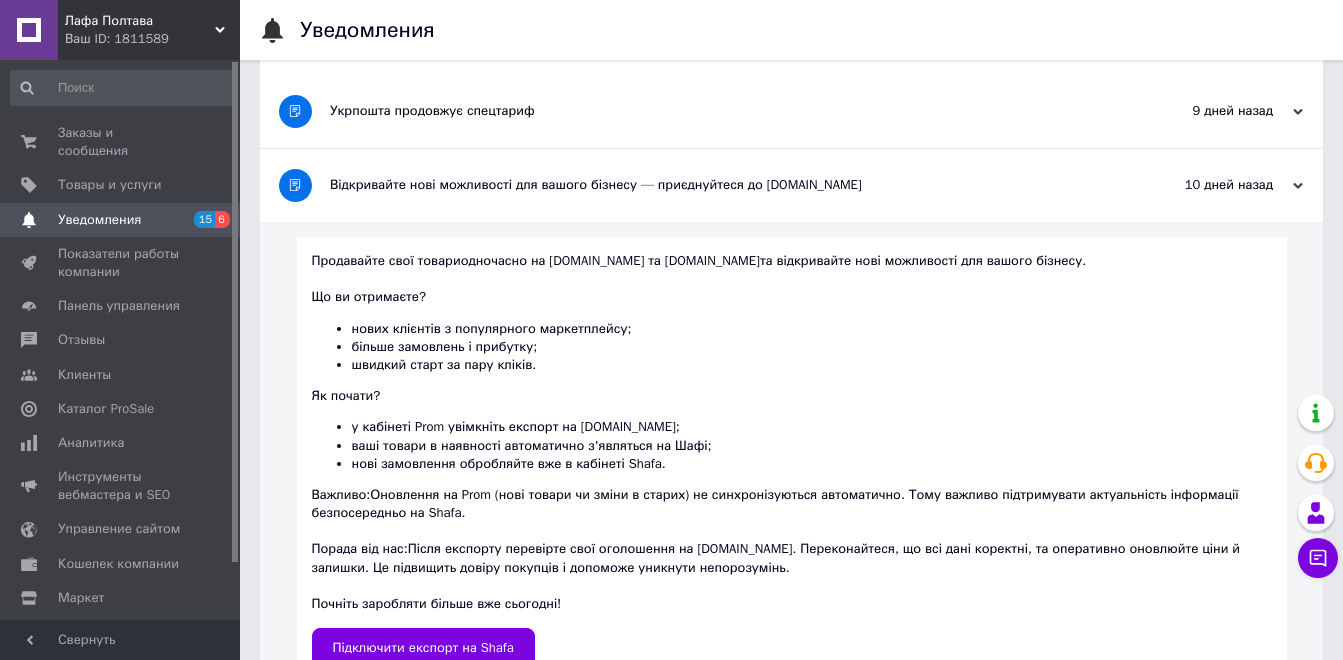 click on "Що ви отримаєте? нових клієнтів з популярного маркетплейсу; більше замовлень і прибутку; швидкий старт за пару кліків. Як почати? у кабінеті Prom увімкніть експорт на [DOMAIN_NAME]; ваші товари в наявності автоматично з'являться на Шафі; нові замовлення обробляйте вже в кабінеті Shafa. Важливо:  Оновлення на Prom (нові товари чи зміни в старих) не синхронізуються автоматично. Тому важливо підтримувати актуальність інформації безпосередньо на Shafa." at bounding box center [792, 396] 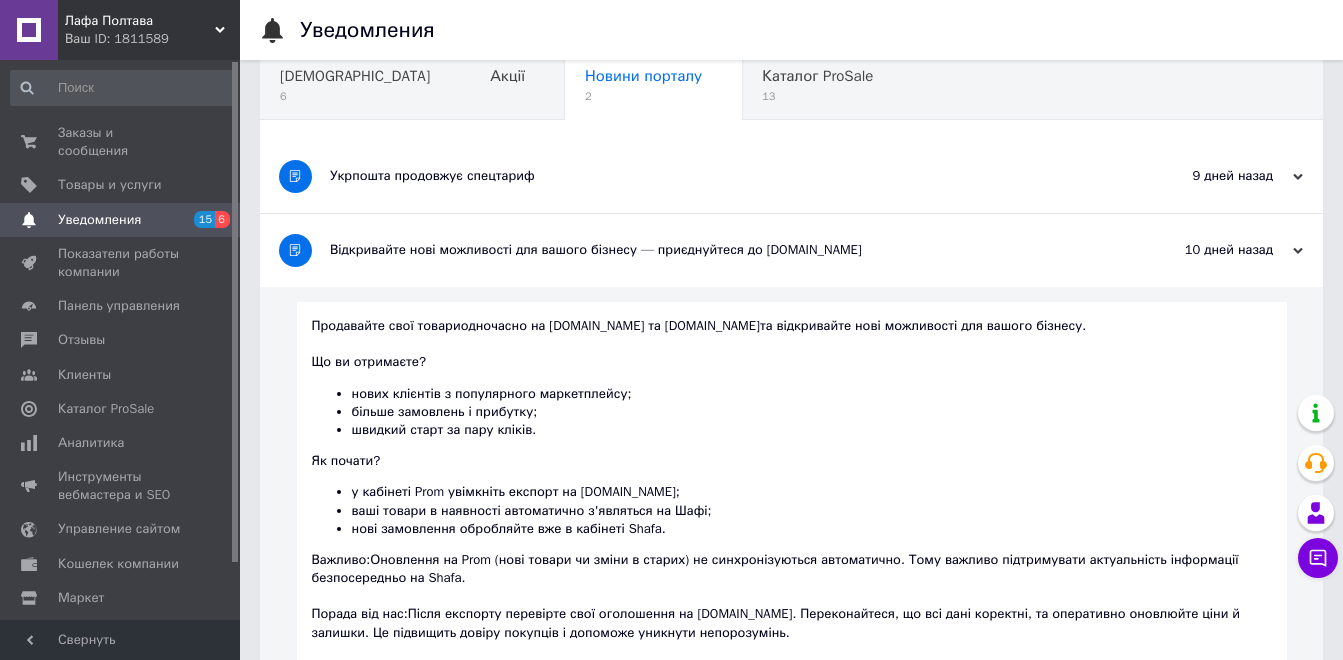 scroll, scrollTop: 0, scrollLeft: 0, axis: both 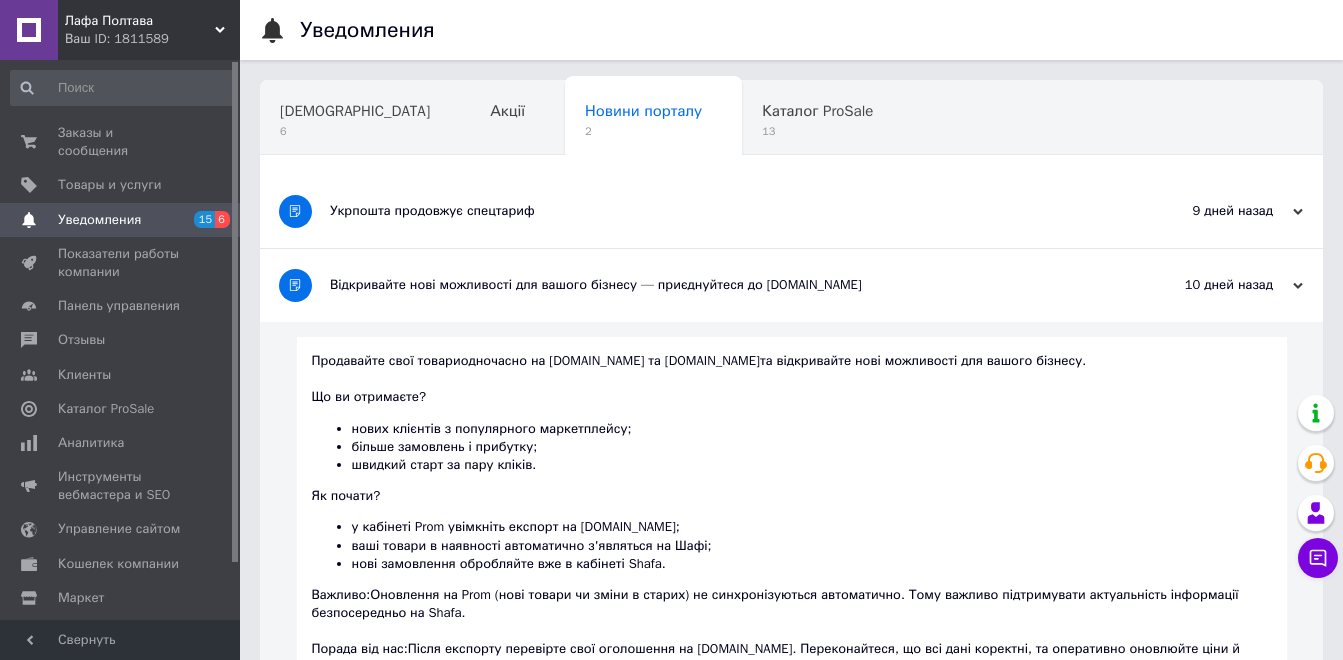 click on "Укрпошта продовжує спецтариф" at bounding box center [716, 211] 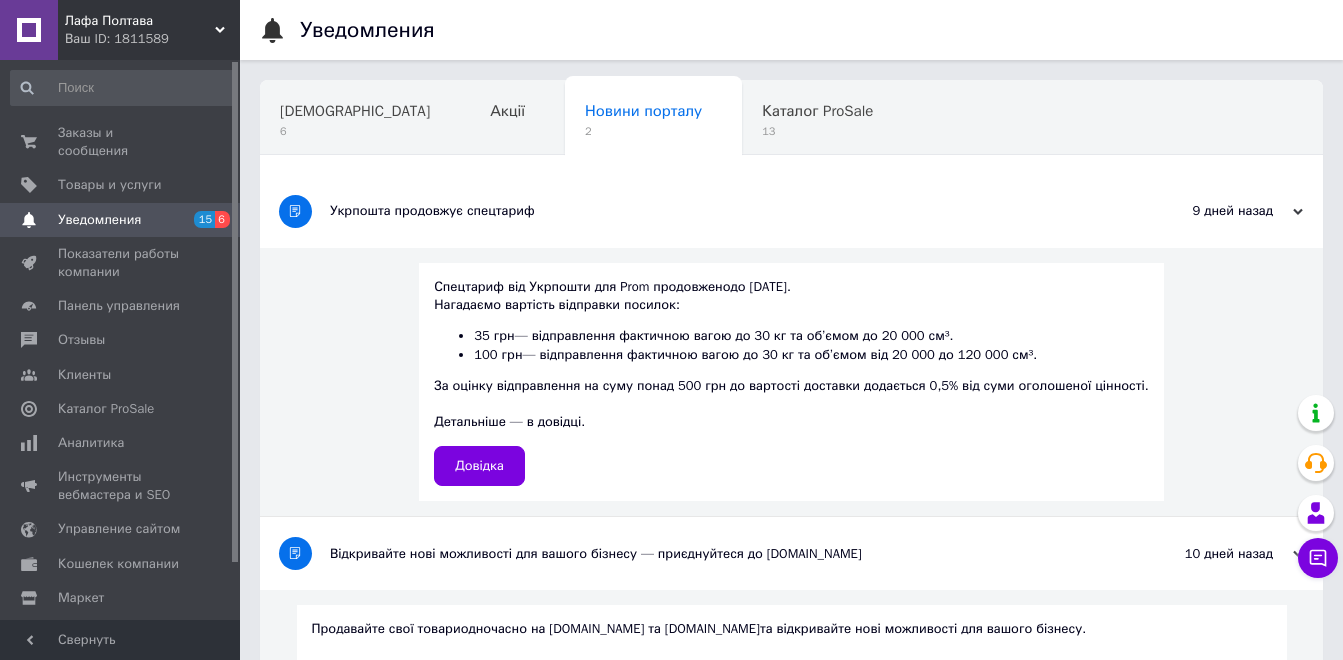 click on "100 грн  — відправлення фактичною вагою до 30 кг та об’ємом від 20 000 до 120 000 см³." at bounding box center (811, 355) 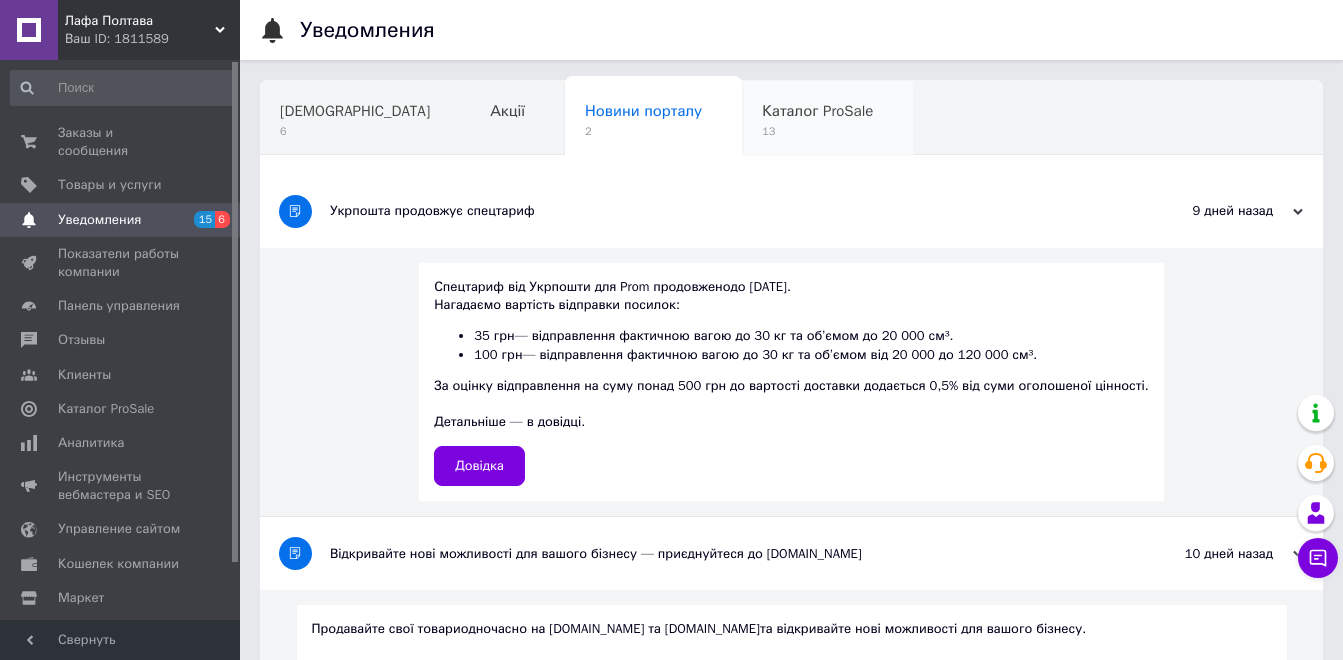 click on "Каталог ProSale 13" at bounding box center [827, 119] 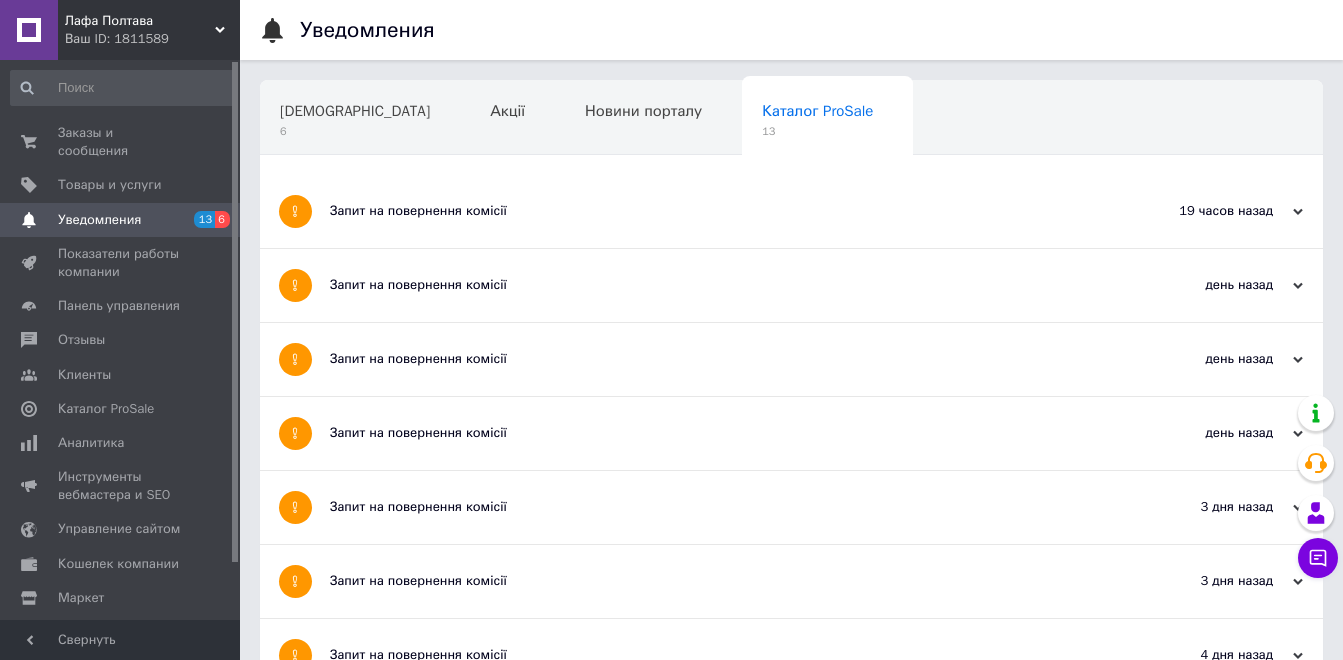 scroll, scrollTop: 600, scrollLeft: 0, axis: vertical 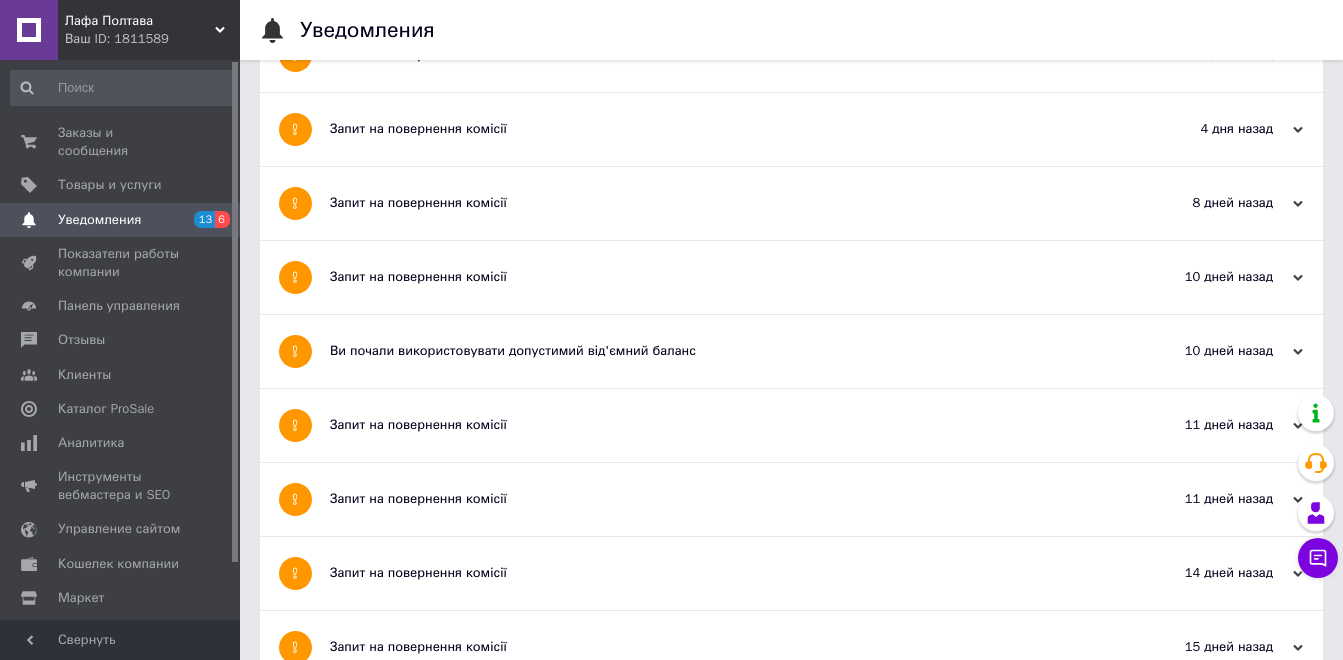 click on "Запит на повернення комісії" at bounding box center (716, 499) 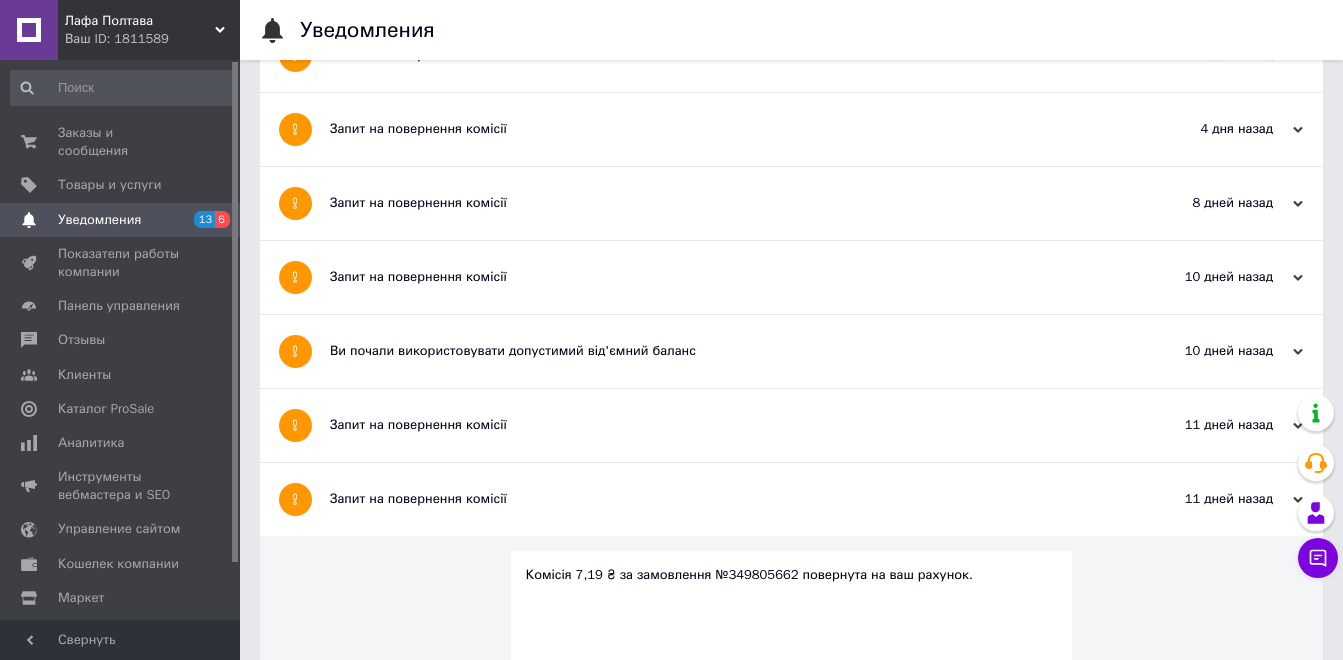 click on "Запит на повернення комісії" at bounding box center (716, 425) 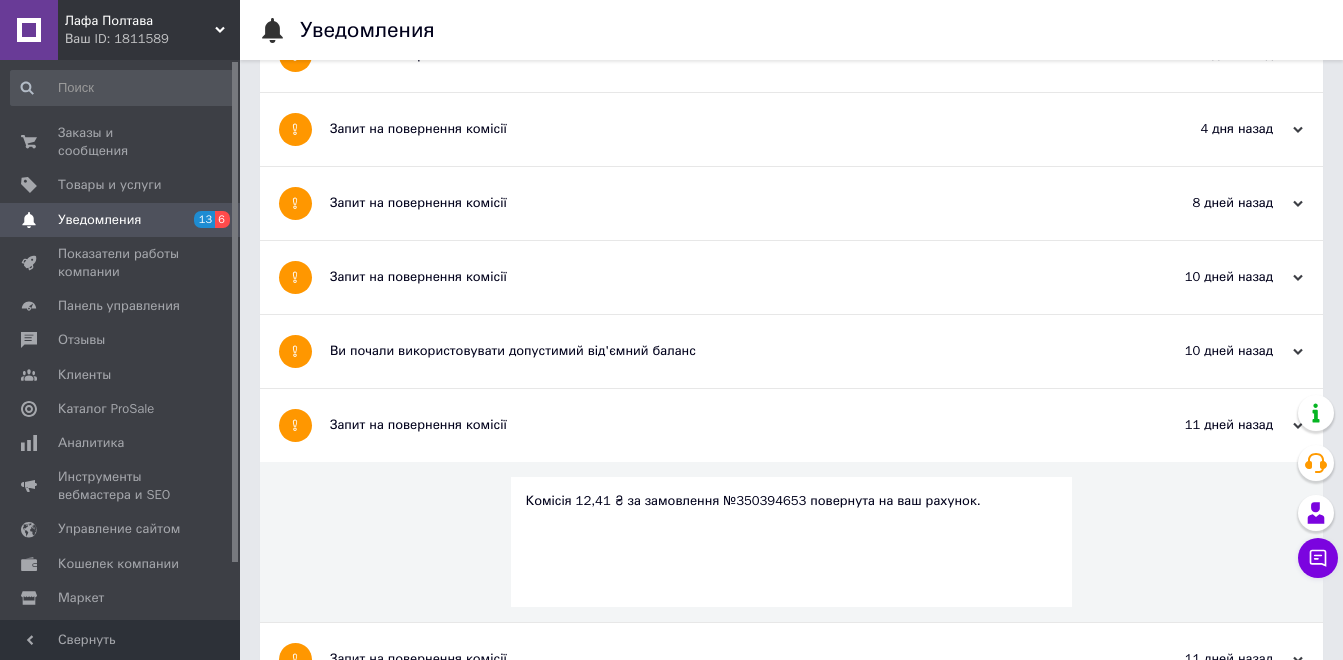click on "Ви почали використовувати допустимий від'ємний баланс" at bounding box center [716, 351] 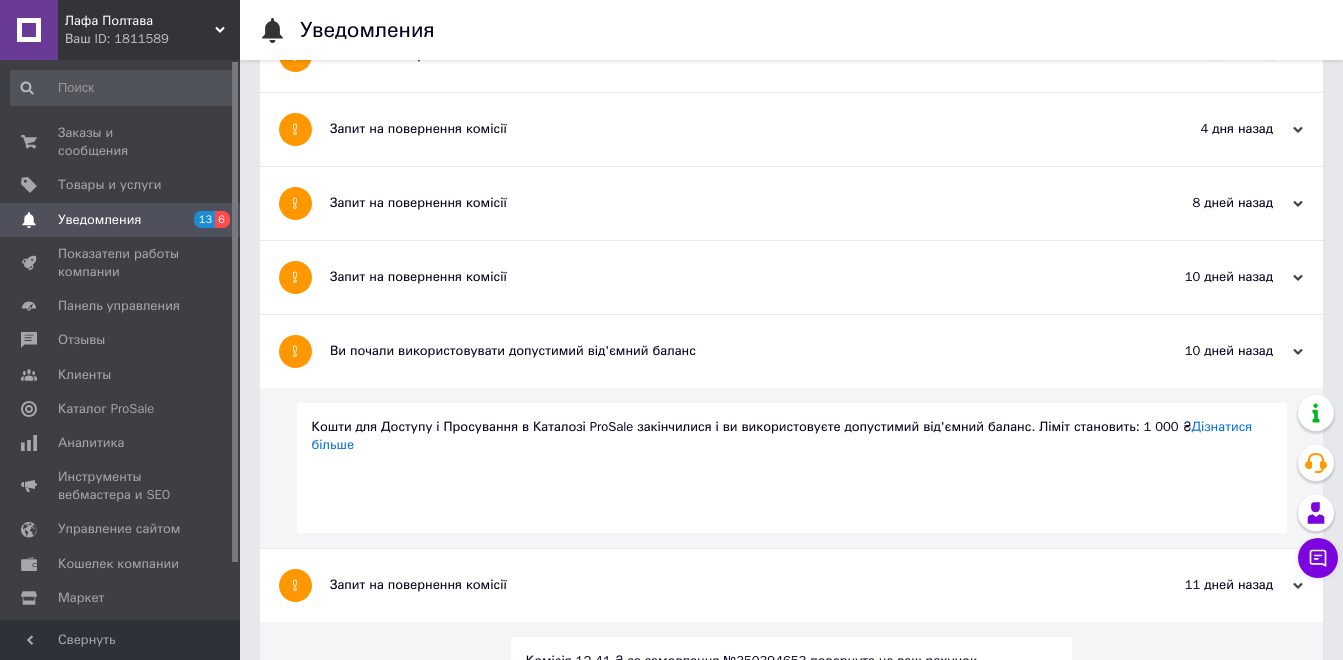 click on "Запит на повернення комісії" at bounding box center (716, 277) 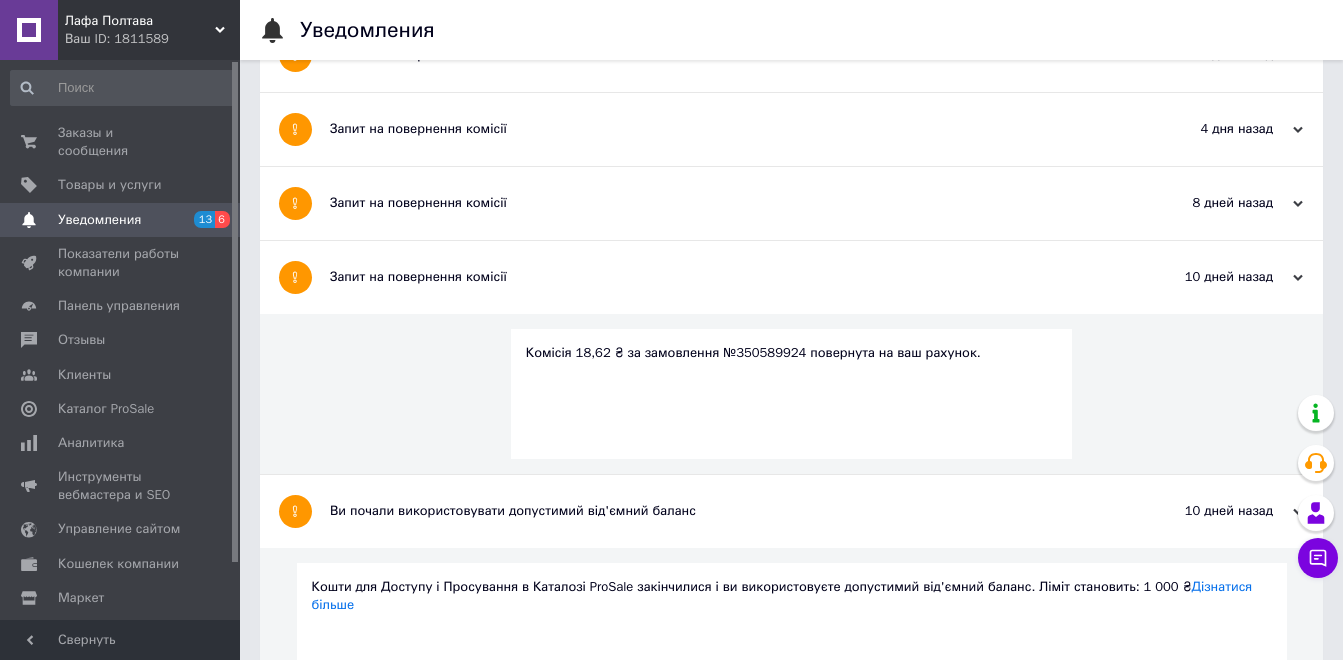 click on "Запит на повернення комісії" at bounding box center [716, 203] 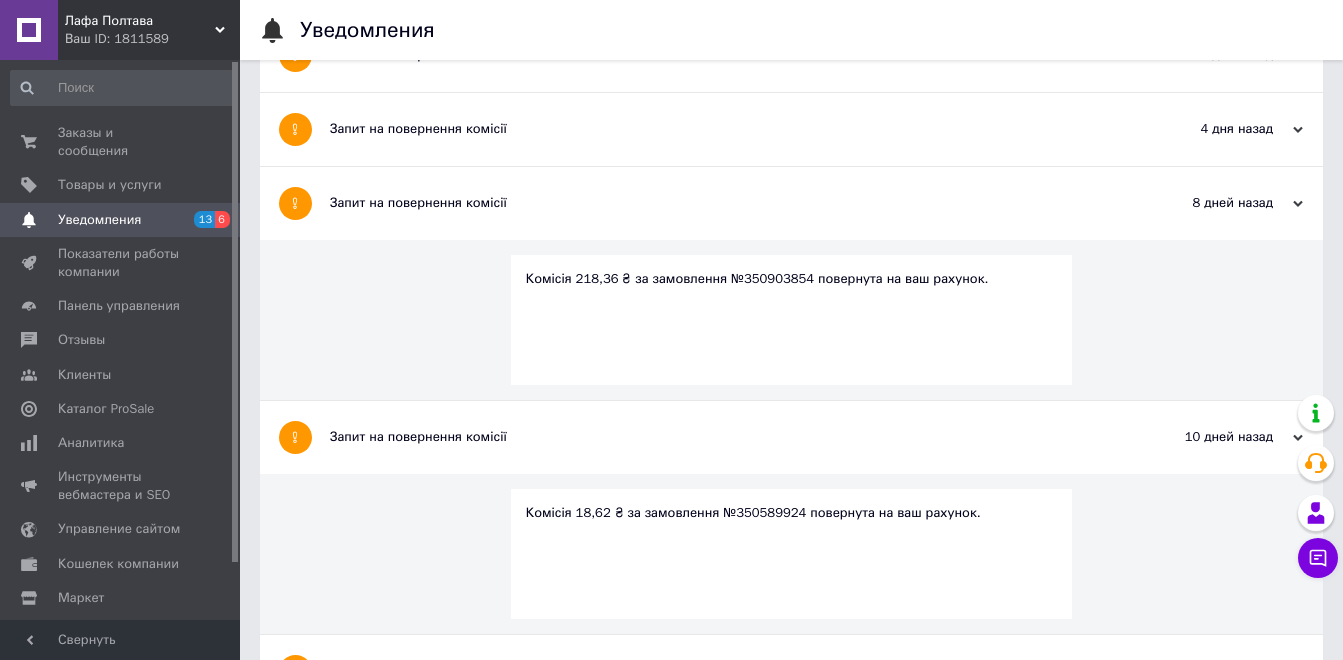 click on "Комісія 218,36 ₴ за замовлення №350903854 повернута на ваш рахунок." at bounding box center [792, 279] 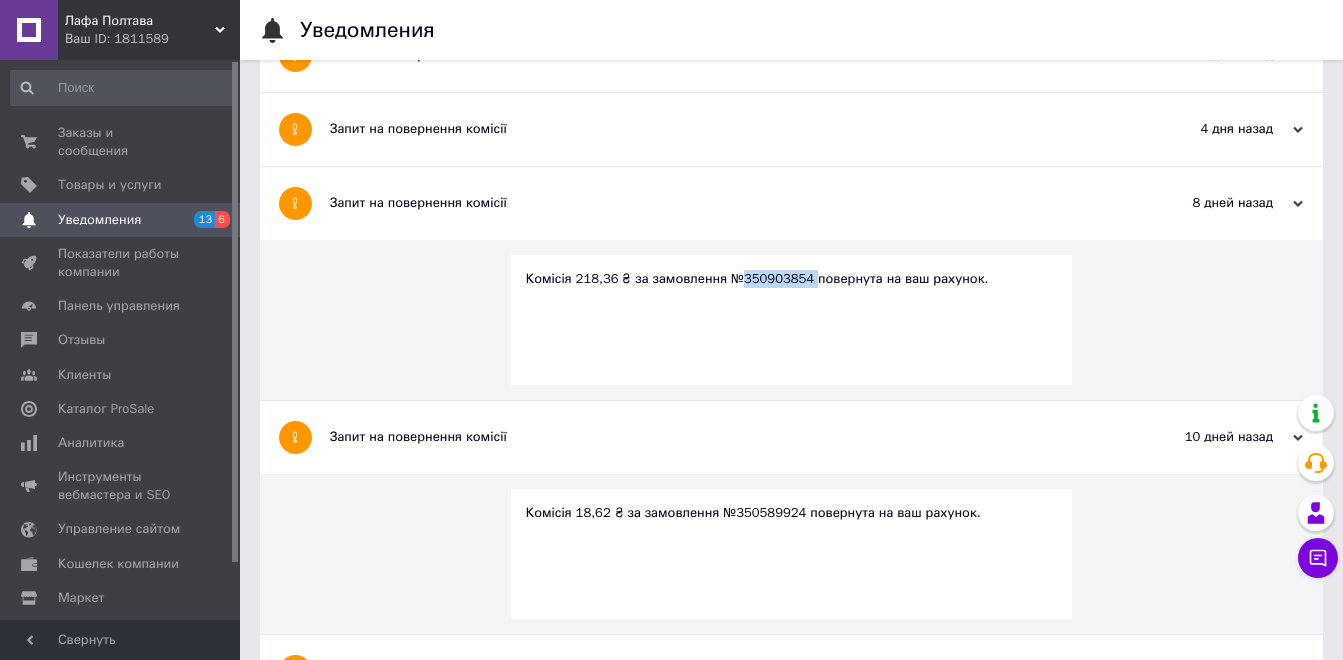 click on "Комісія 218,36 ₴ за замовлення №350903854 повернута на ваш рахунок." at bounding box center [792, 279] 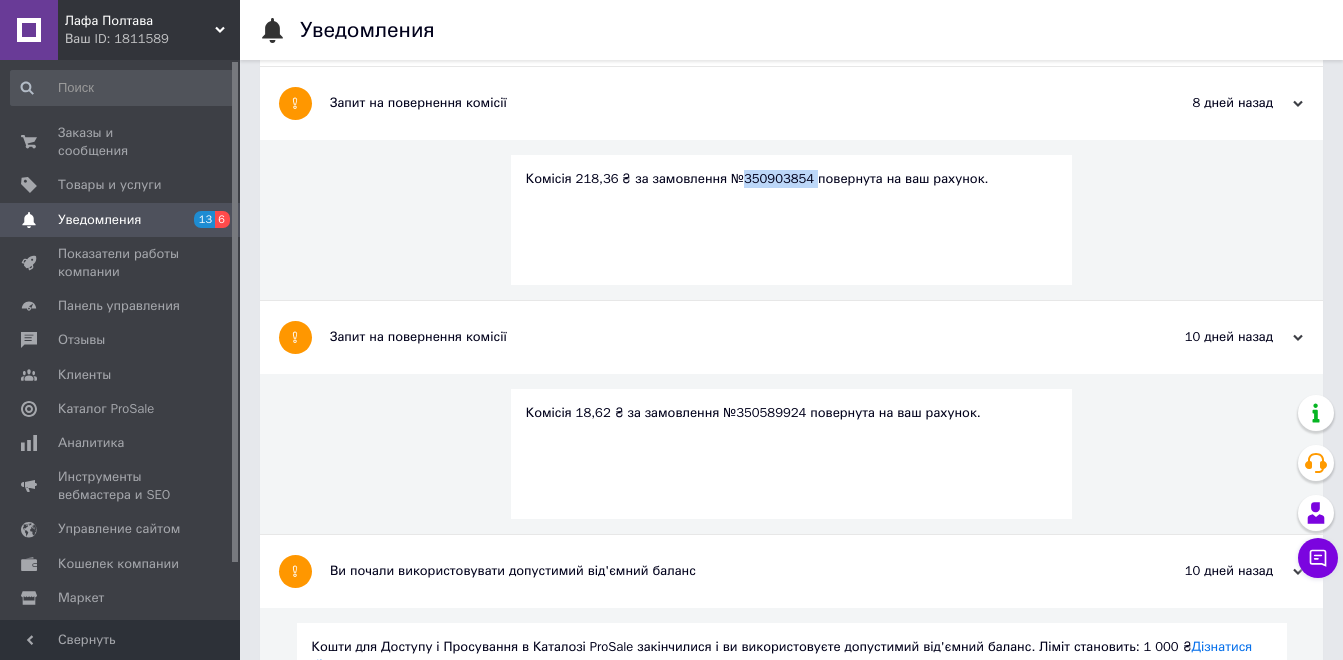 scroll, scrollTop: 300, scrollLeft: 0, axis: vertical 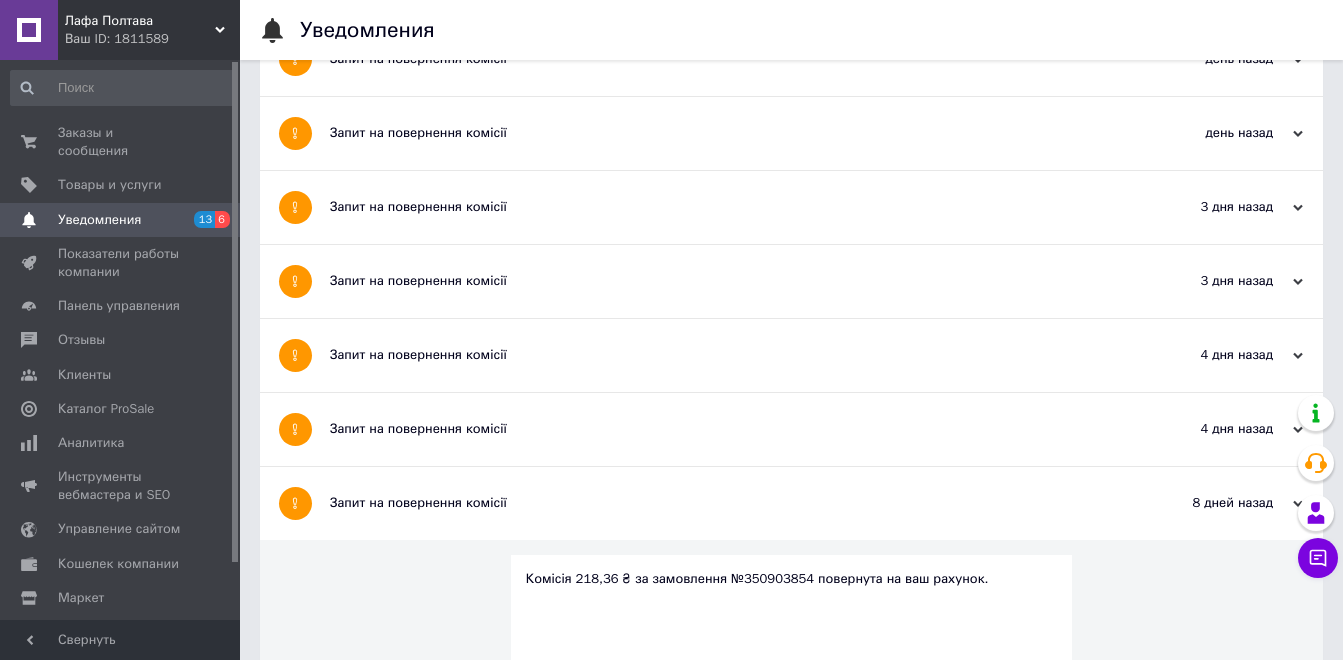 click on "Запит на повернення комісії" at bounding box center (716, 429) 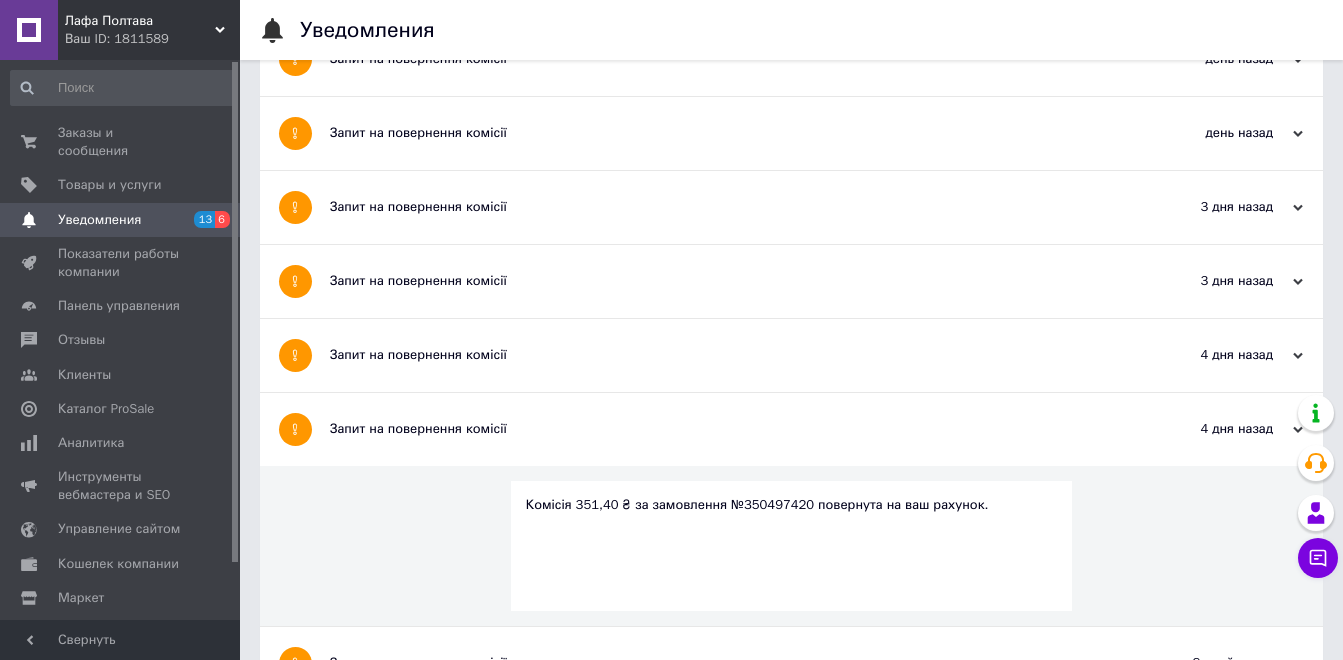 click on "Запит на повернення комісії" at bounding box center (716, 355) 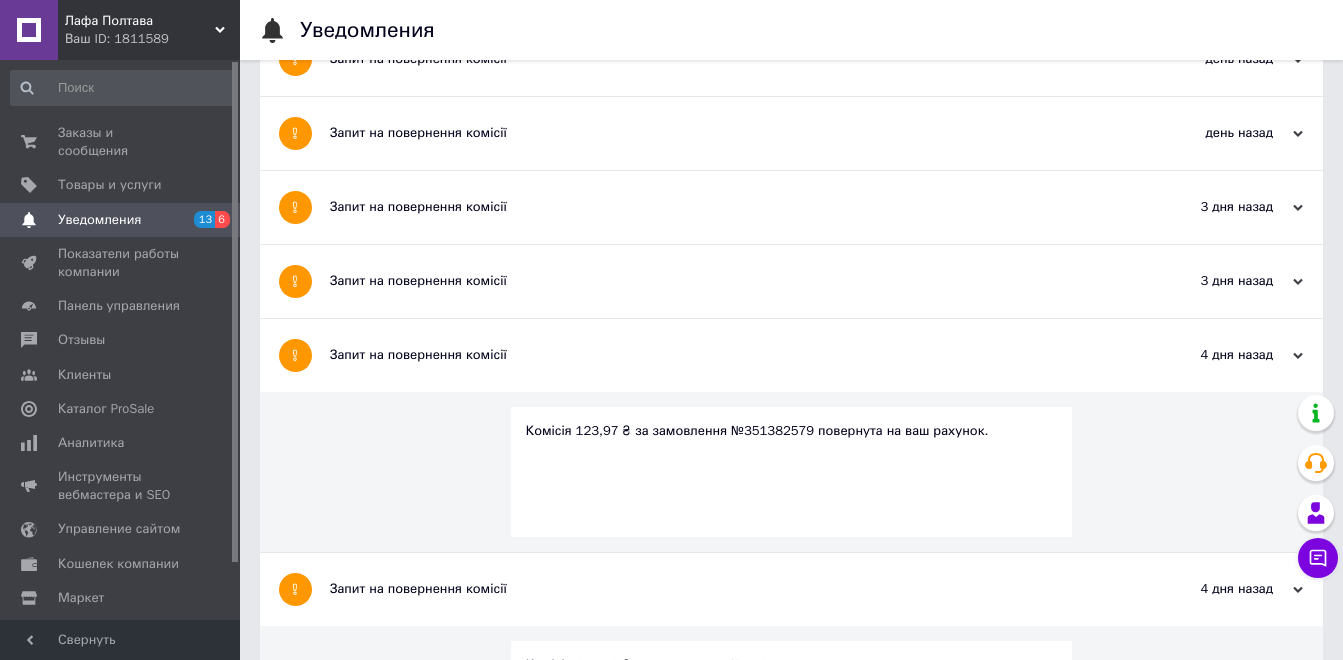 click on "Запит на повернення комісії" at bounding box center [716, 589] 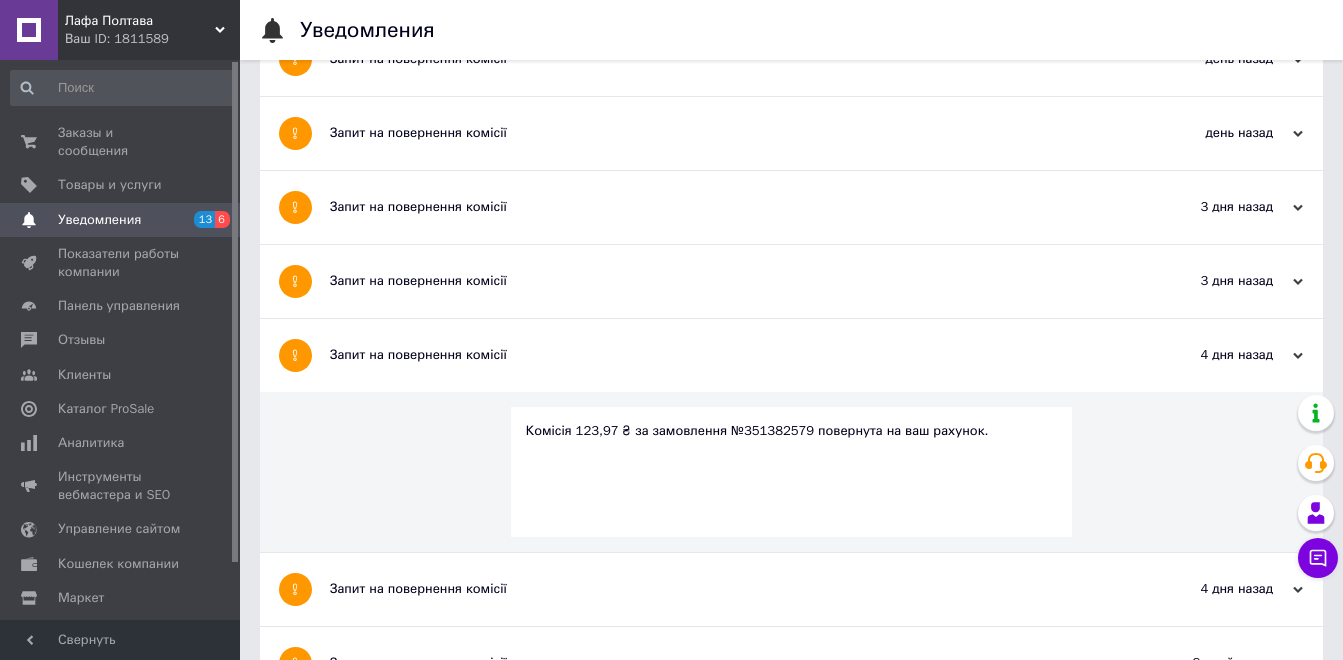 scroll, scrollTop: 500, scrollLeft: 0, axis: vertical 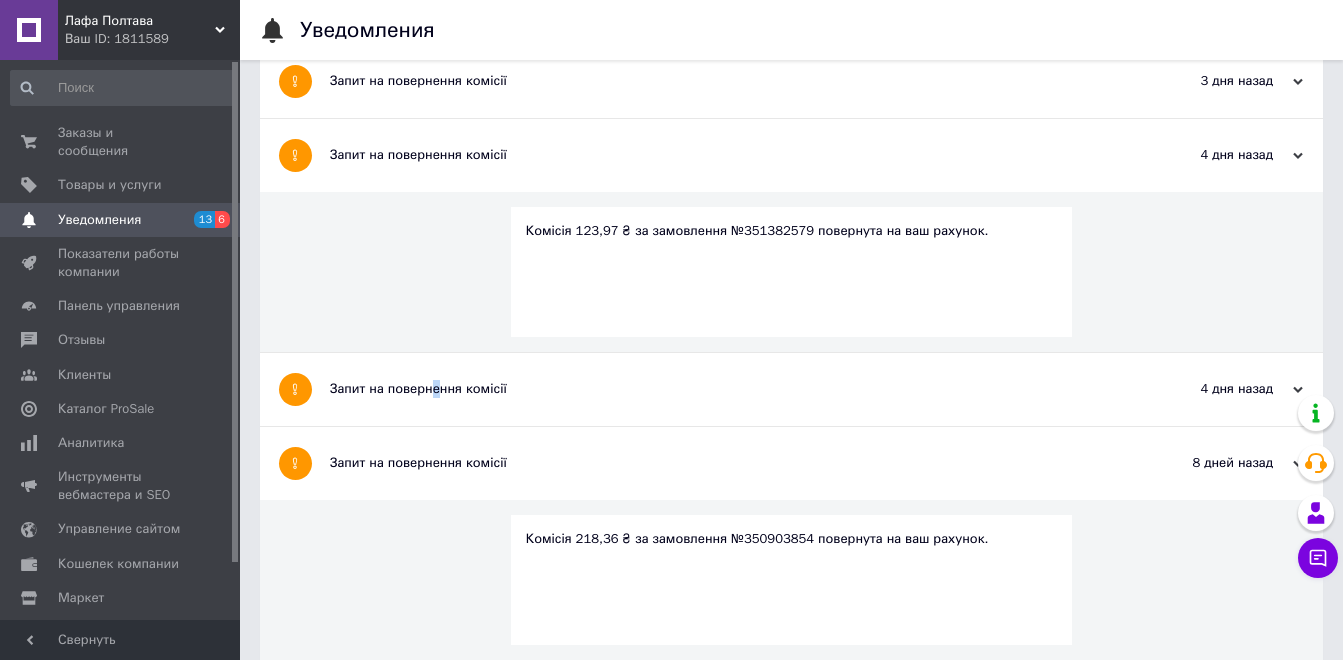 click on "Запит на повернення комісії" at bounding box center [716, 389] 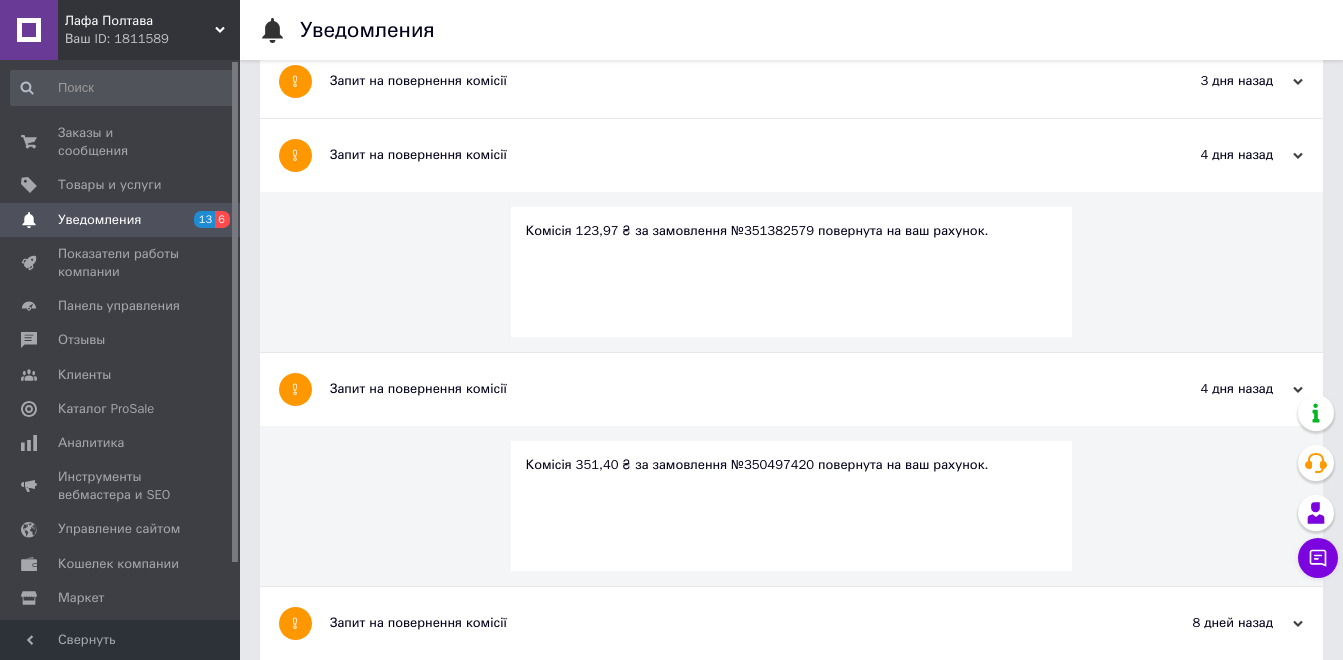 click on "Комісія 351,40 ₴ за замовлення №350497420 повернута на ваш рахунок." at bounding box center (792, 465) 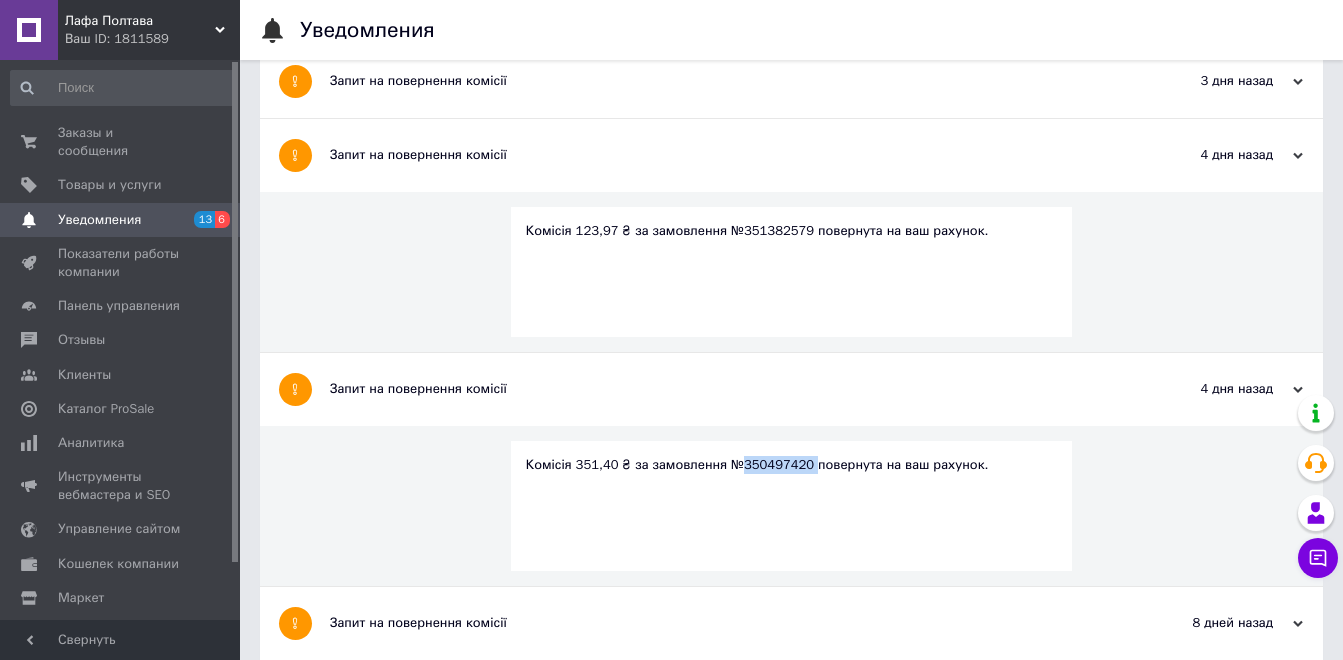 click on "Комісія 351,40 ₴ за замовлення №350497420 повернута на ваш рахунок." at bounding box center [792, 465] 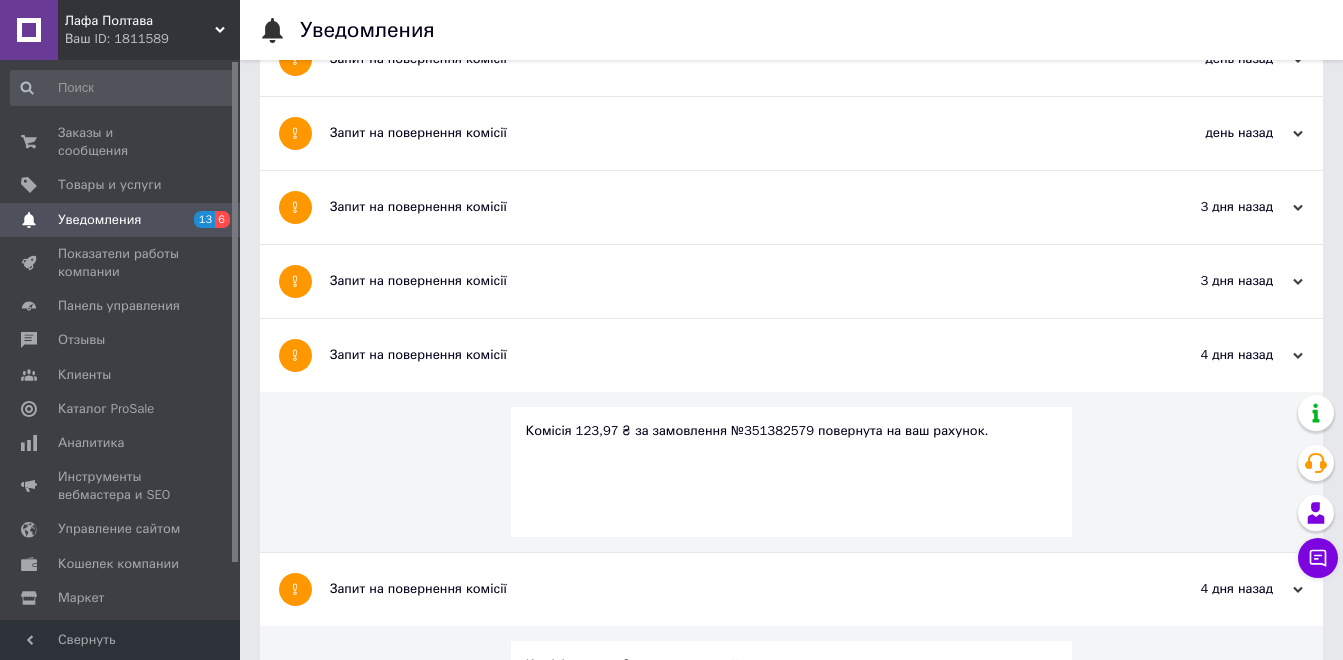 click on "Запит на повернення комісії" at bounding box center (716, 281) 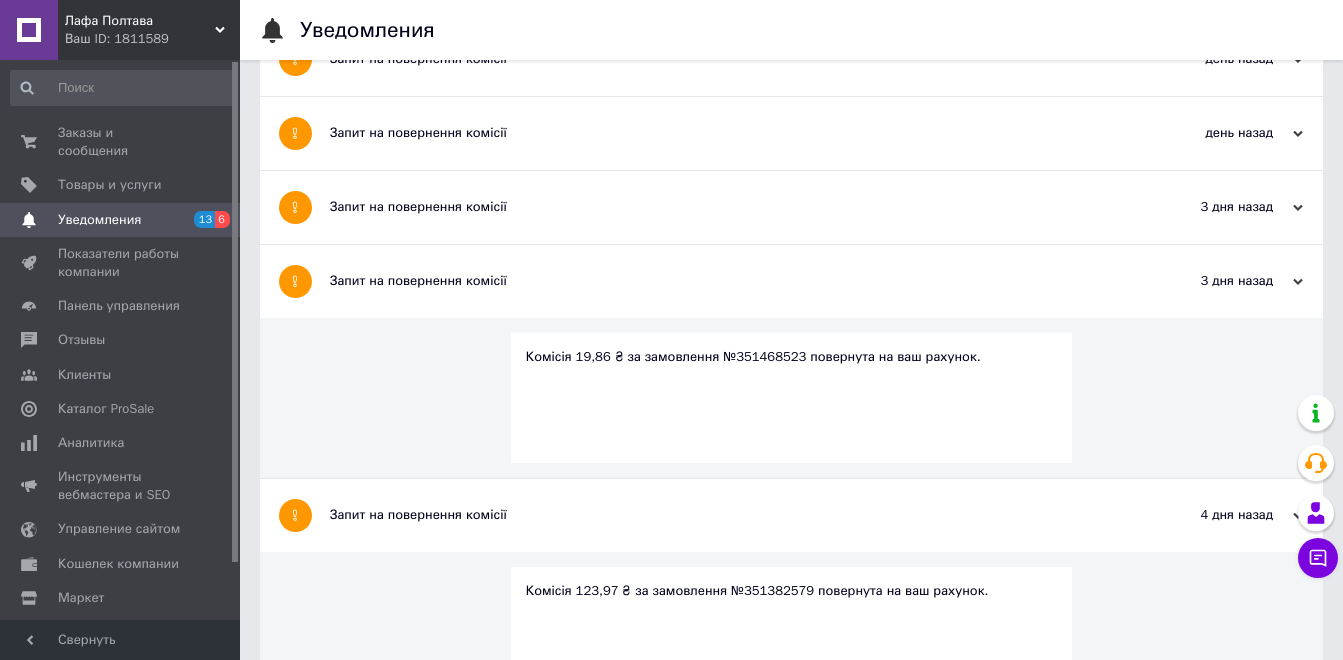 click on "Запит на повернення комісії" at bounding box center (716, 207) 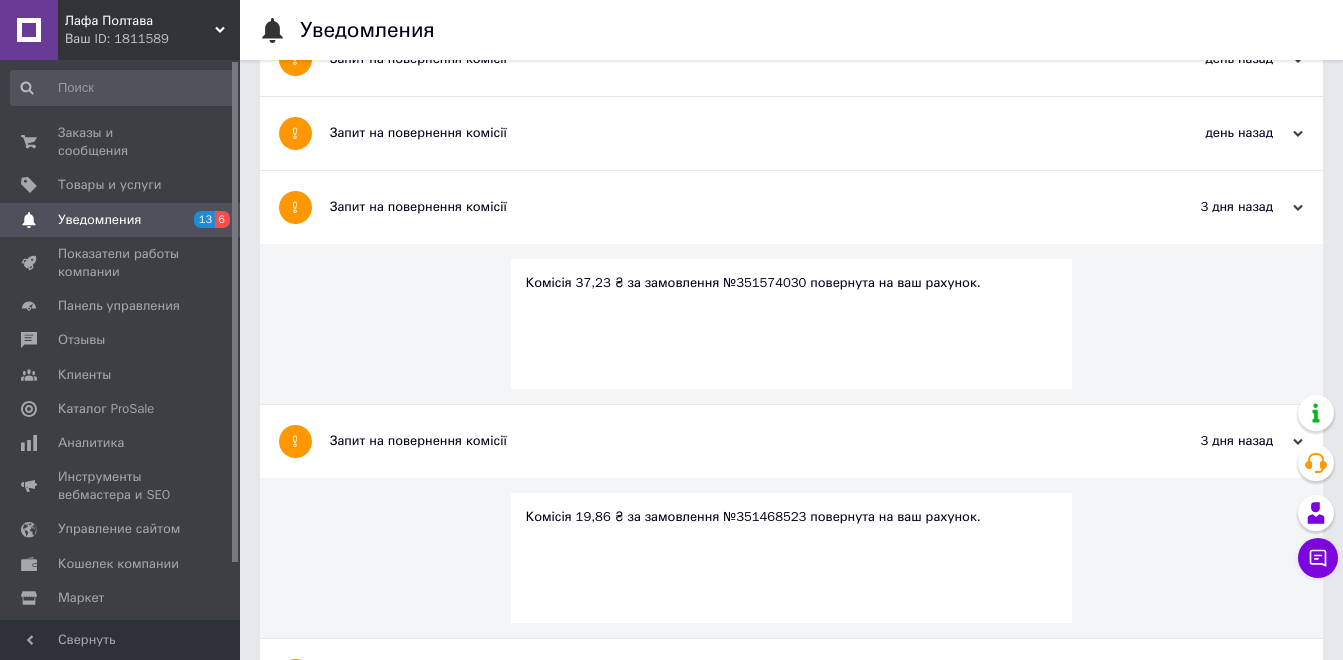 click on "Запит на повернення комісії" at bounding box center (716, 133) 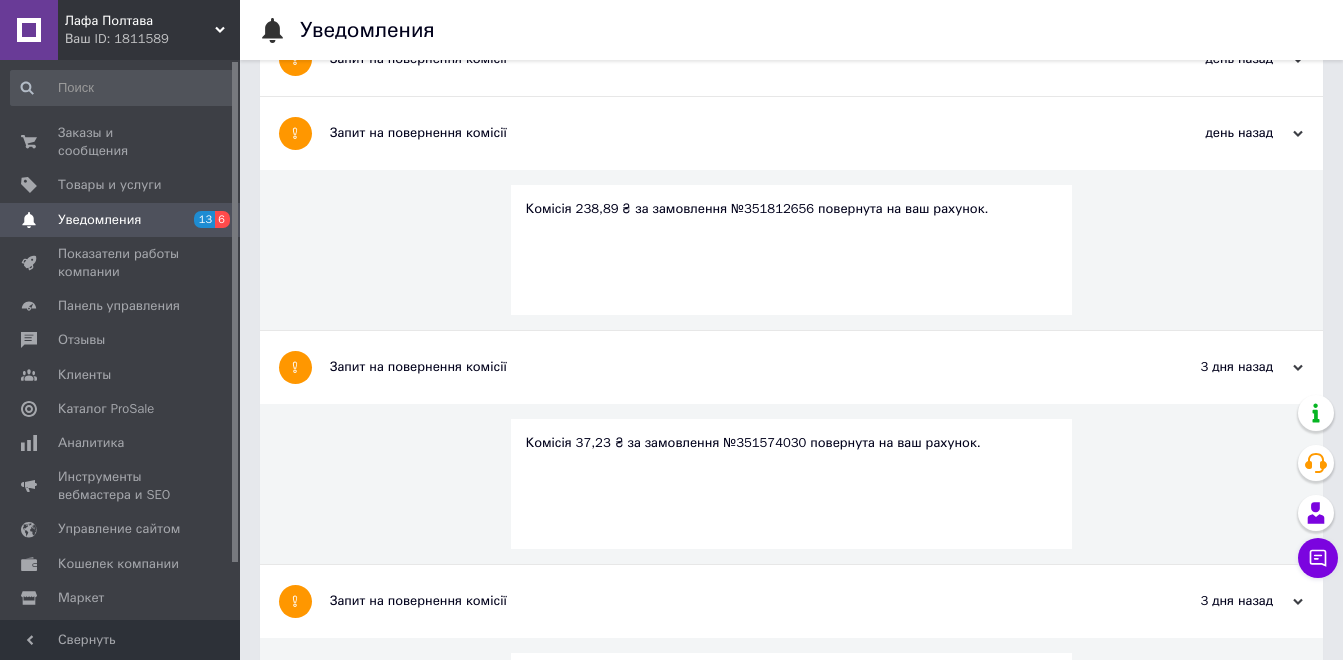 scroll, scrollTop: 0, scrollLeft: 0, axis: both 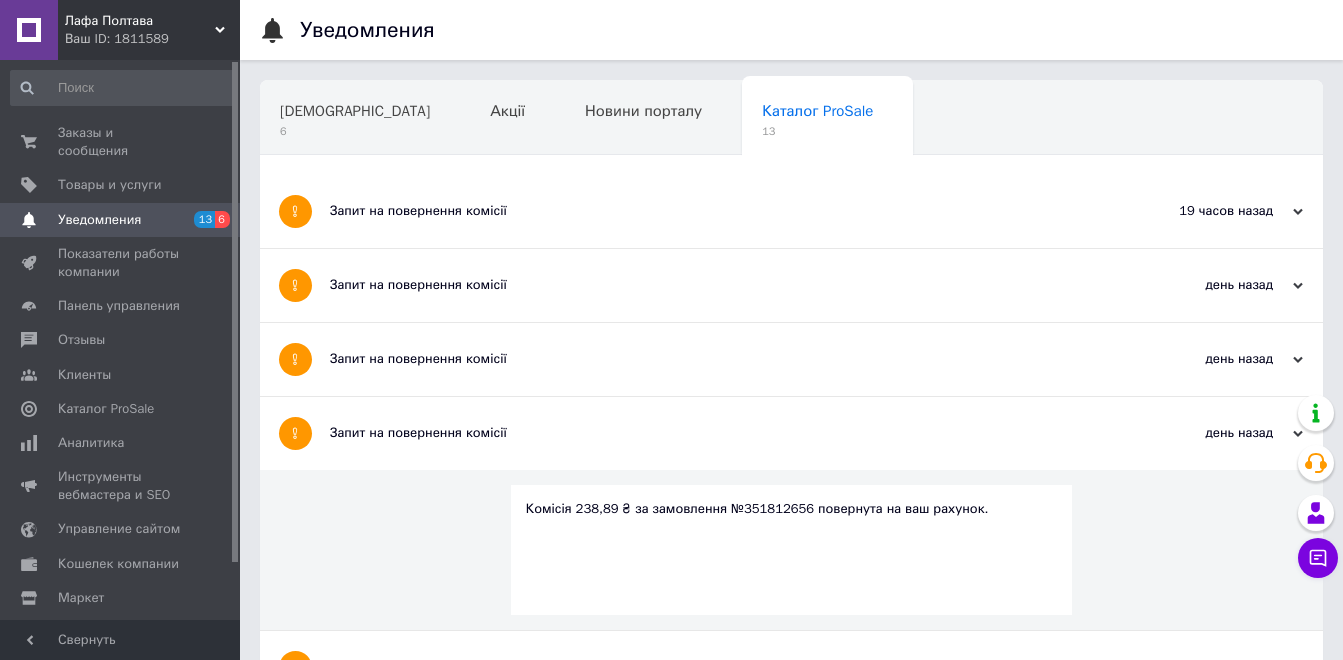 click on "Запит на повернення комісії" at bounding box center (716, 359) 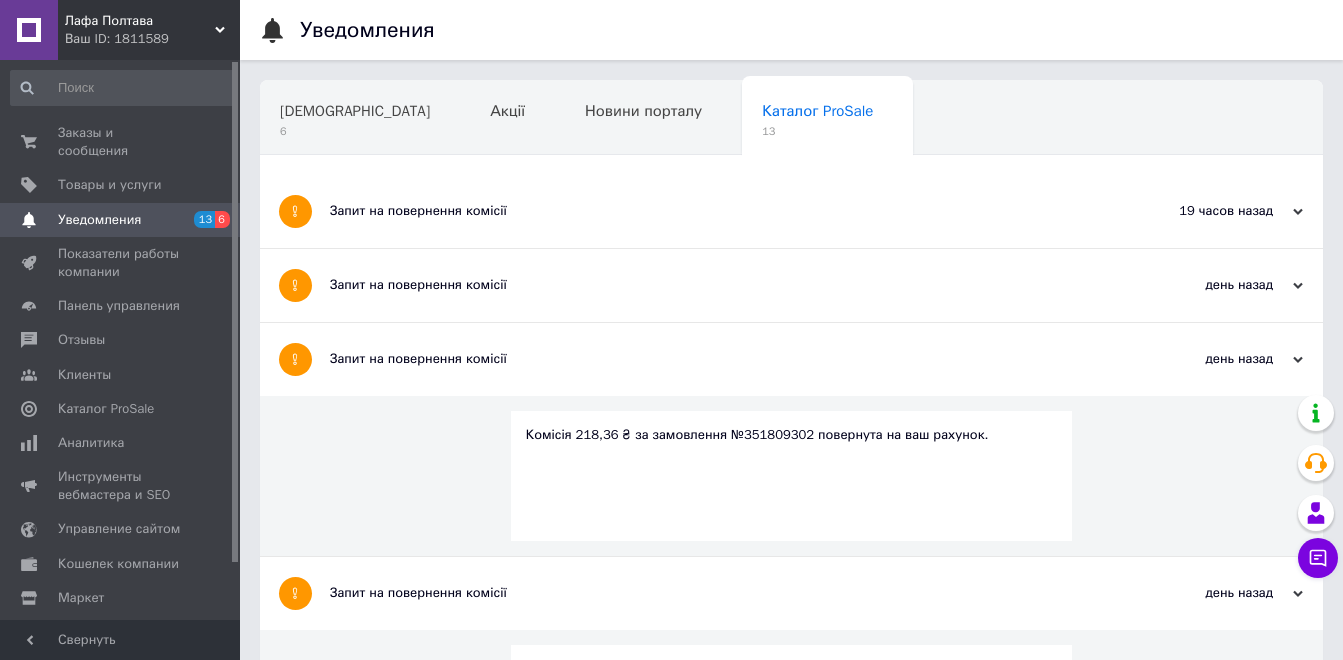 click on "Запит на повернення комісії" at bounding box center [716, 285] 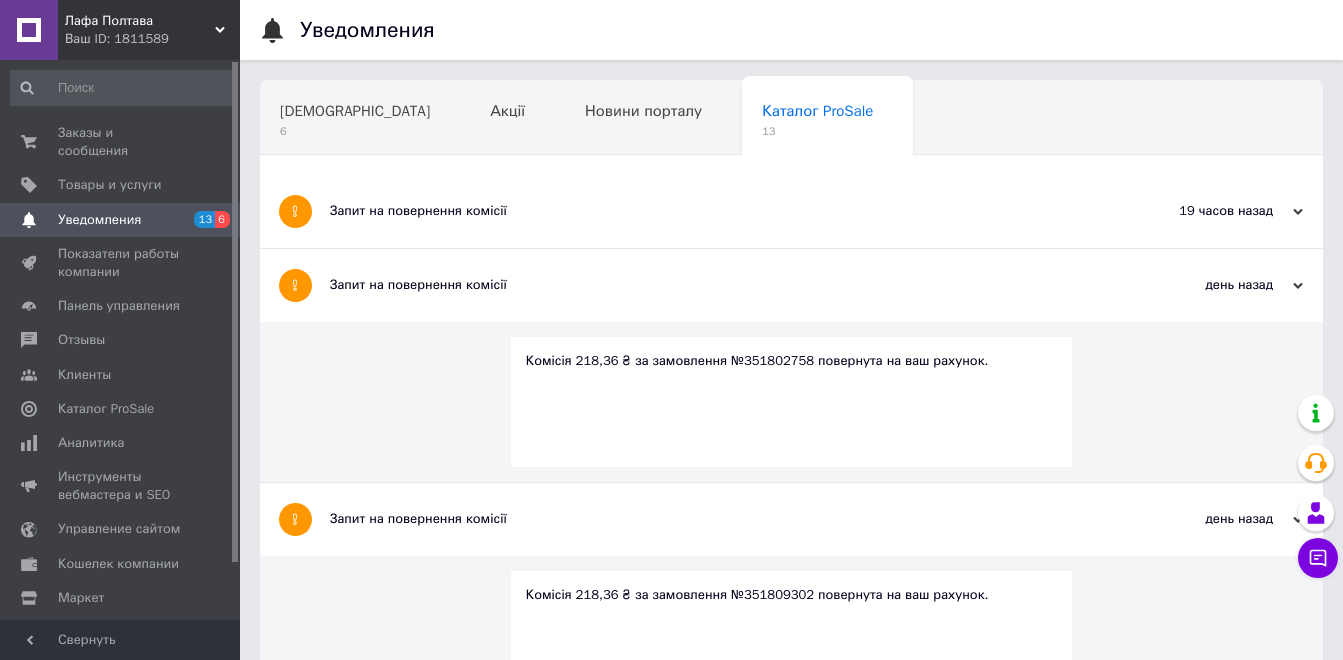 click on "Запит на повернення комісії" at bounding box center [716, 211] 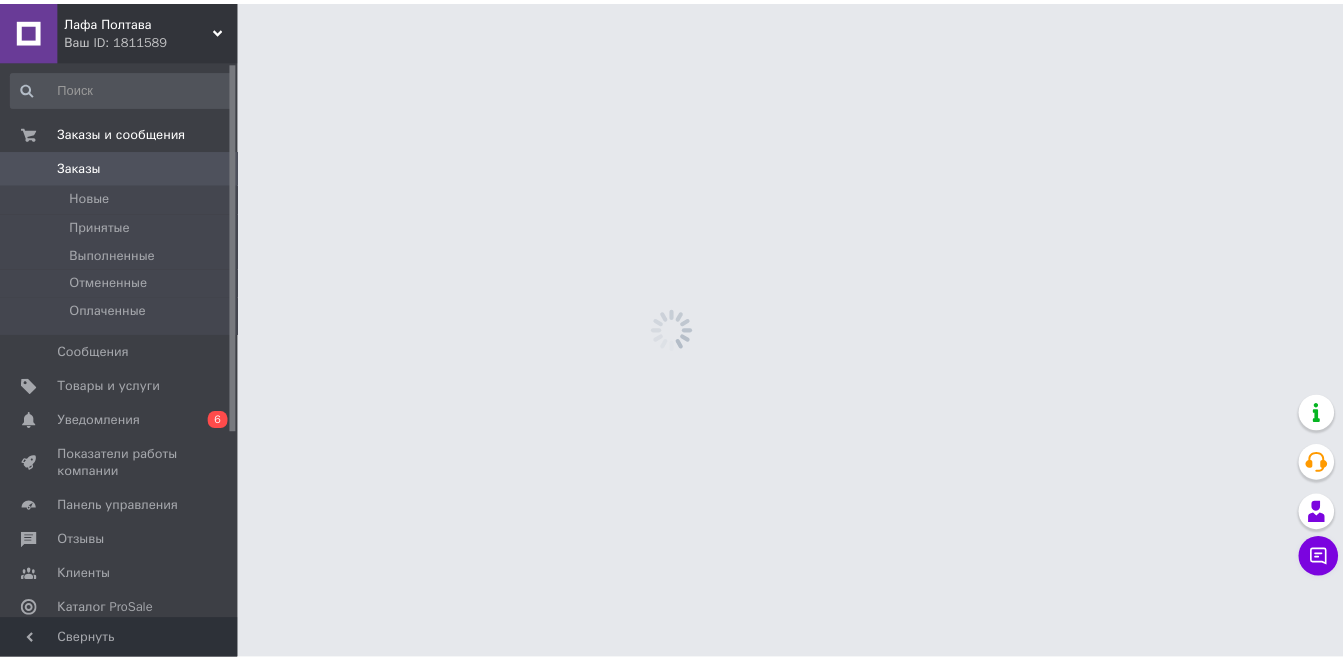scroll, scrollTop: 0, scrollLeft: 0, axis: both 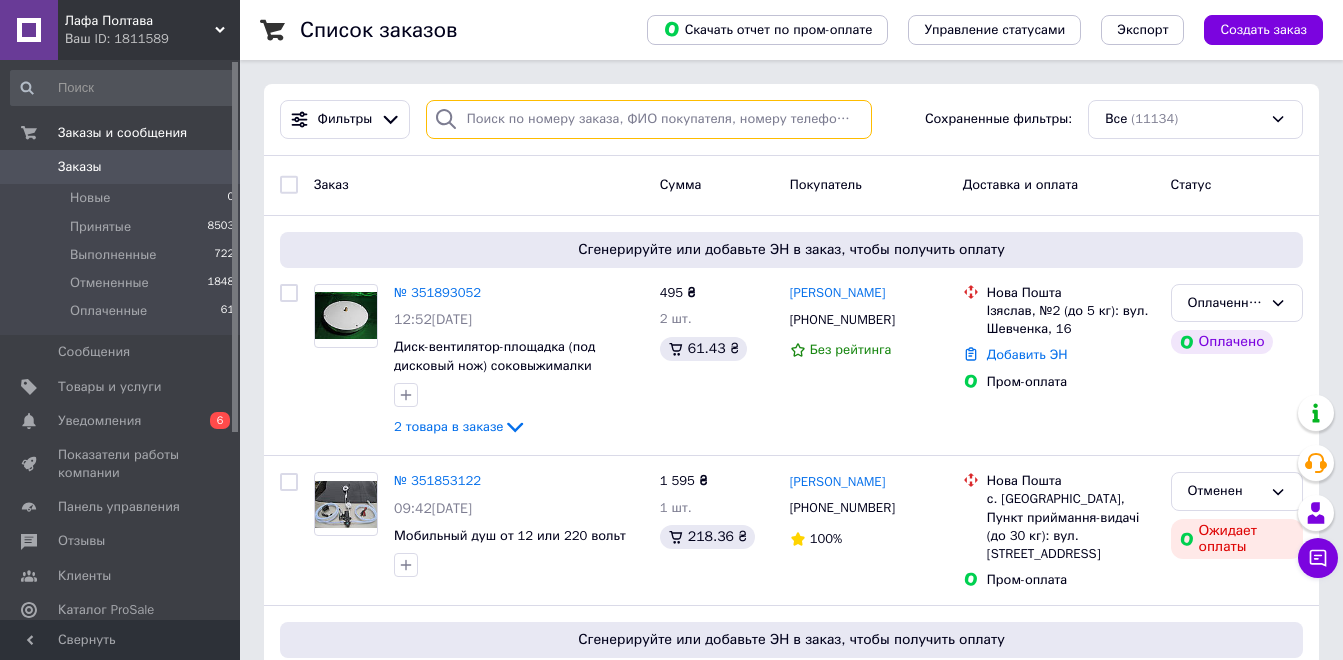 paste on "350903854" 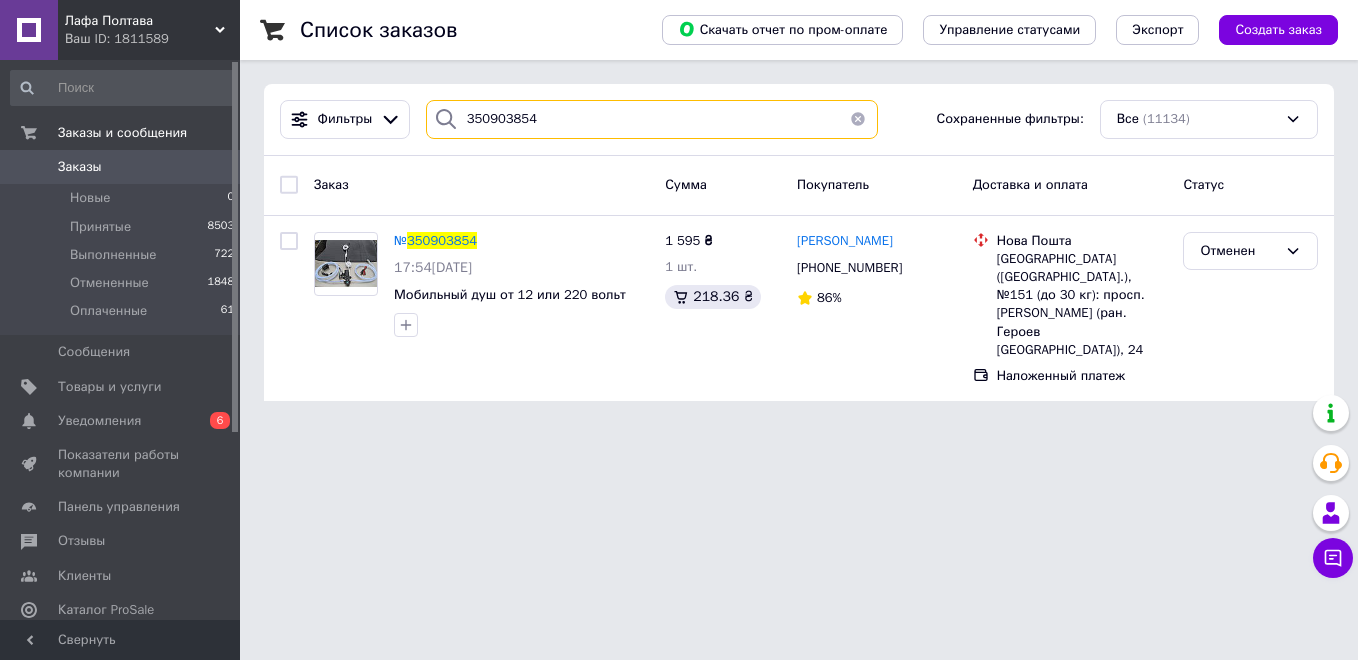 click on "350903854" at bounding box center [652, 119] 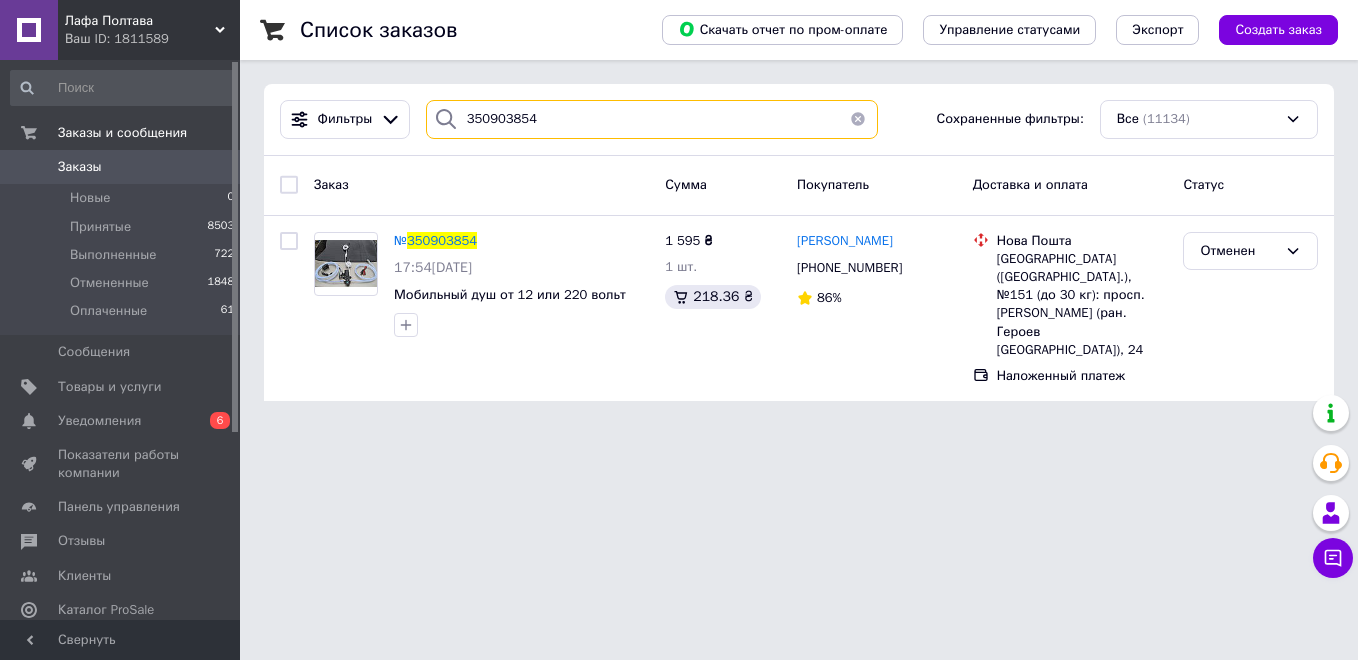 paste on "497420" 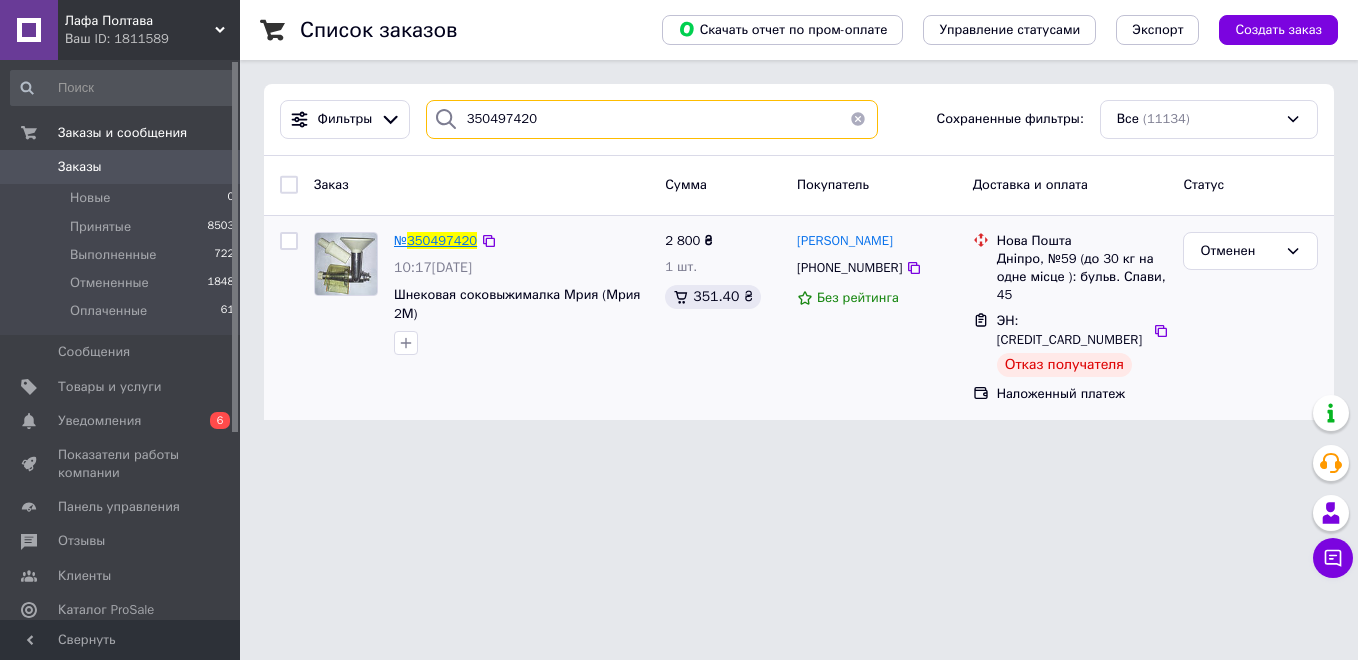 type on "350497420" 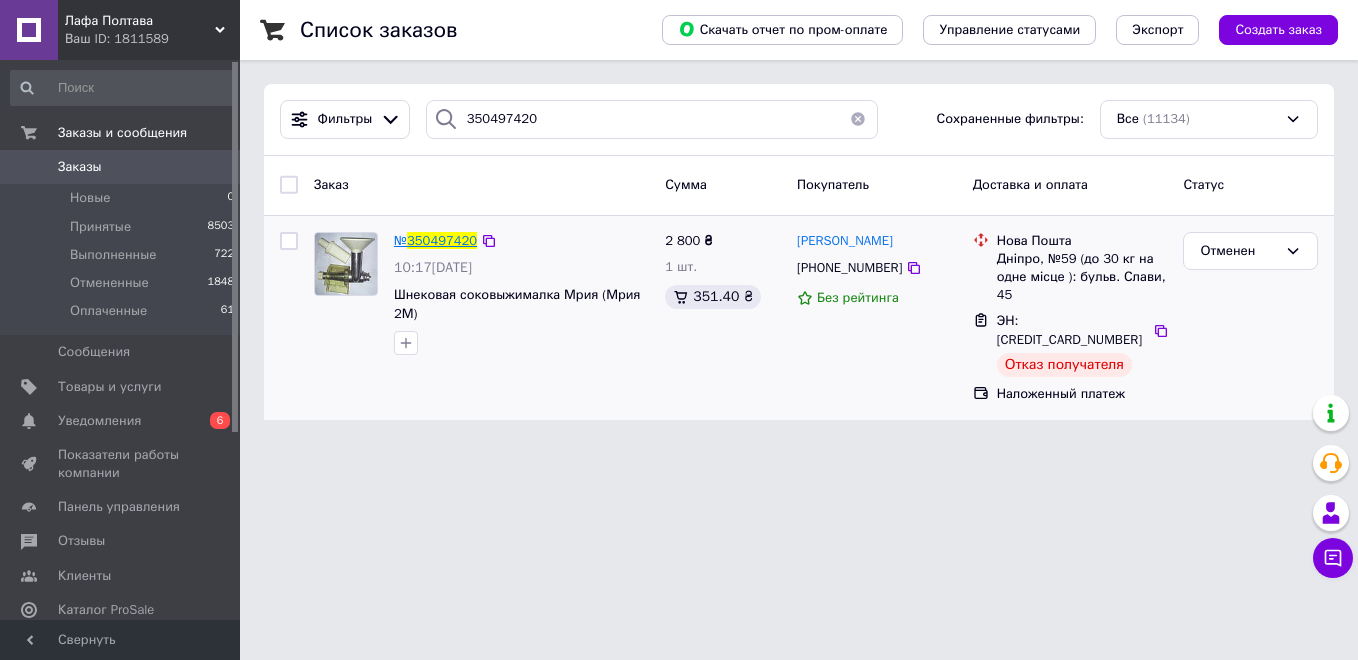 click on "350497420" at bounding box center [442, 240] 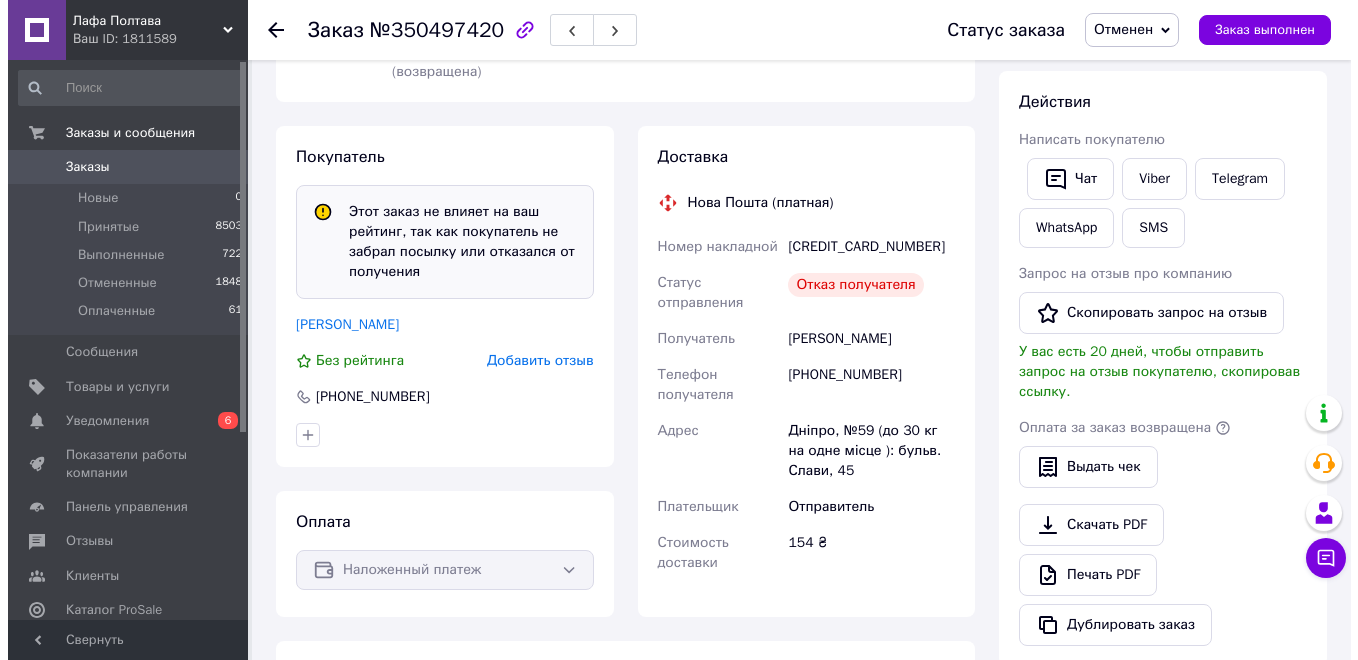 scroll, scrollTop: 400, scrollLeft: 0, axis: vertical 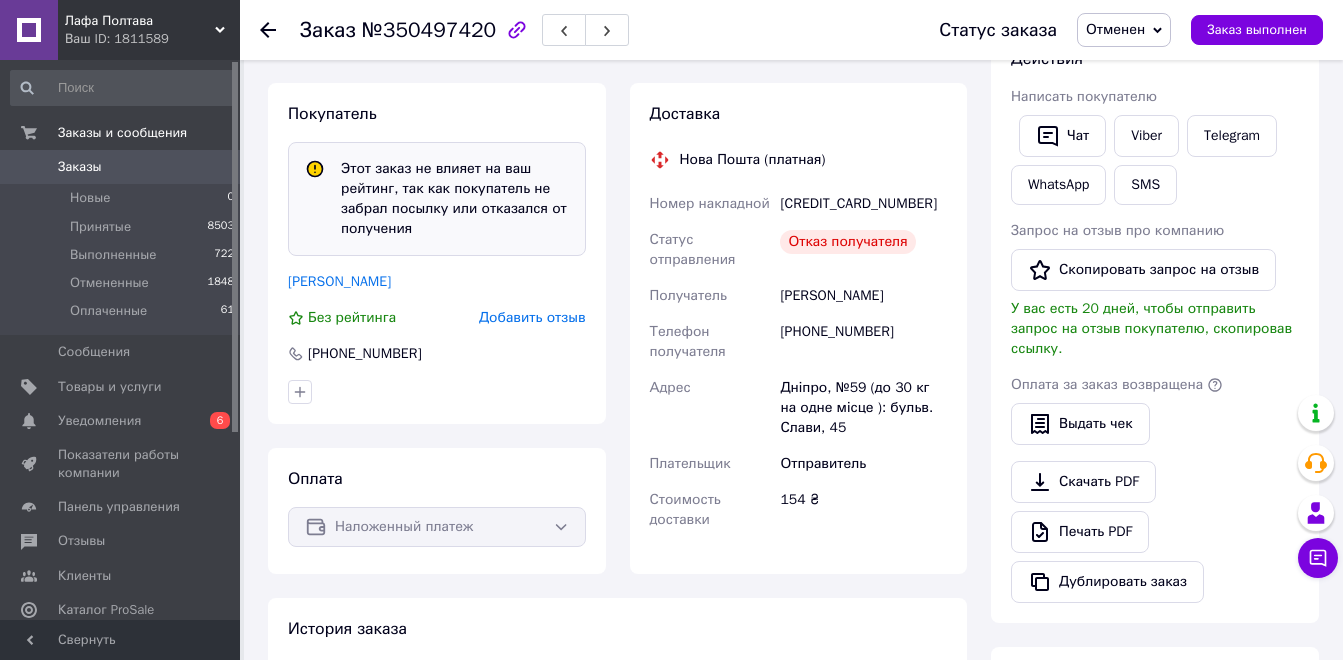 click on "Добавить отзыв" at bounding box center (532, 317) 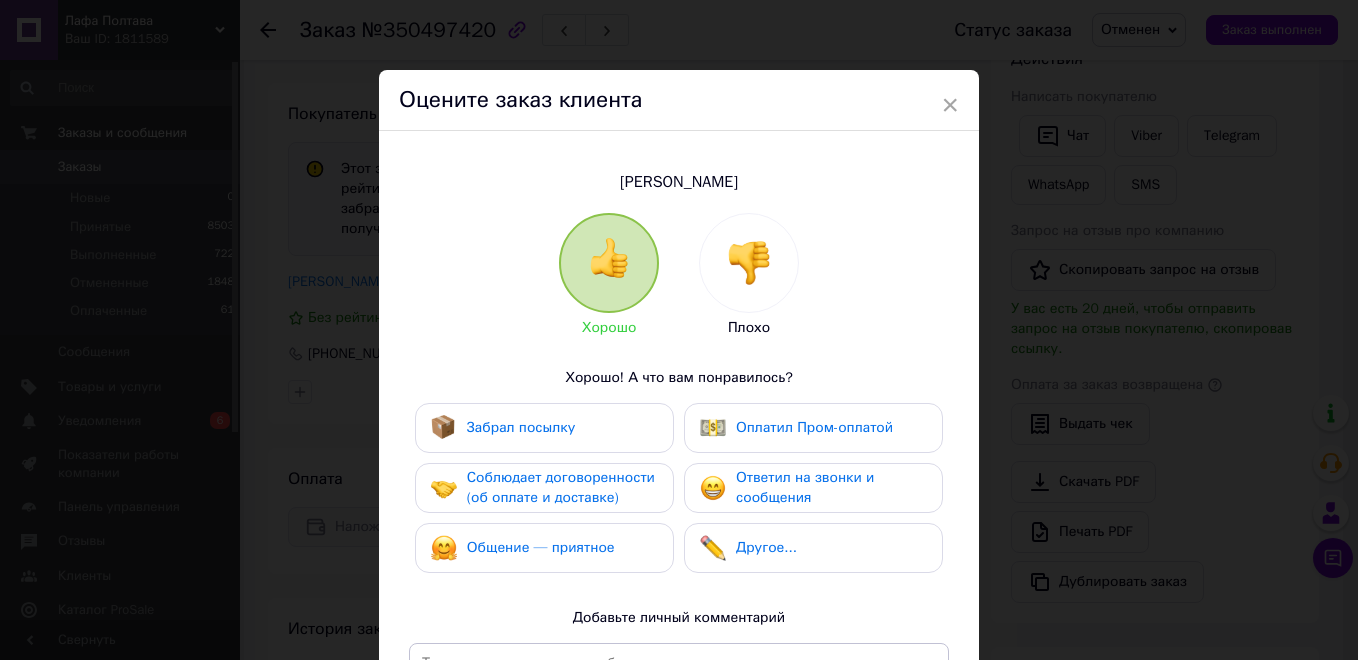 click at bounding box center (749, 263) 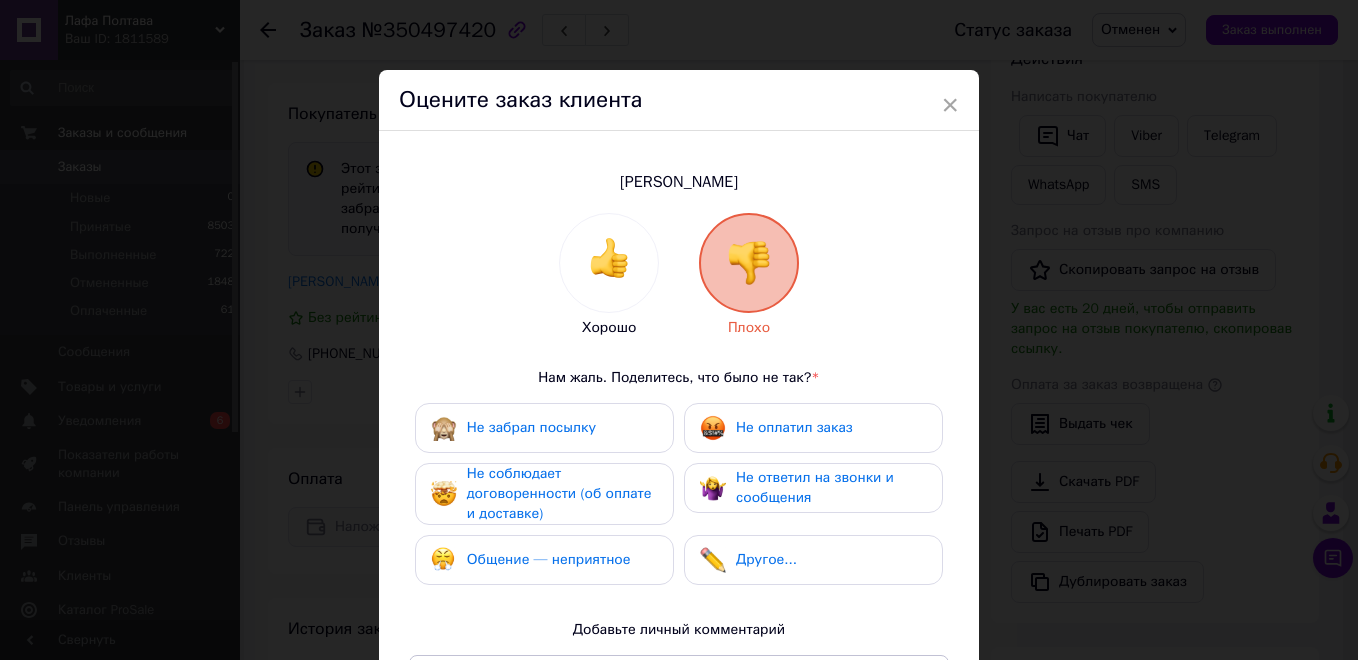 click on "Не забрал посылку" at bounding box center [544, 428] 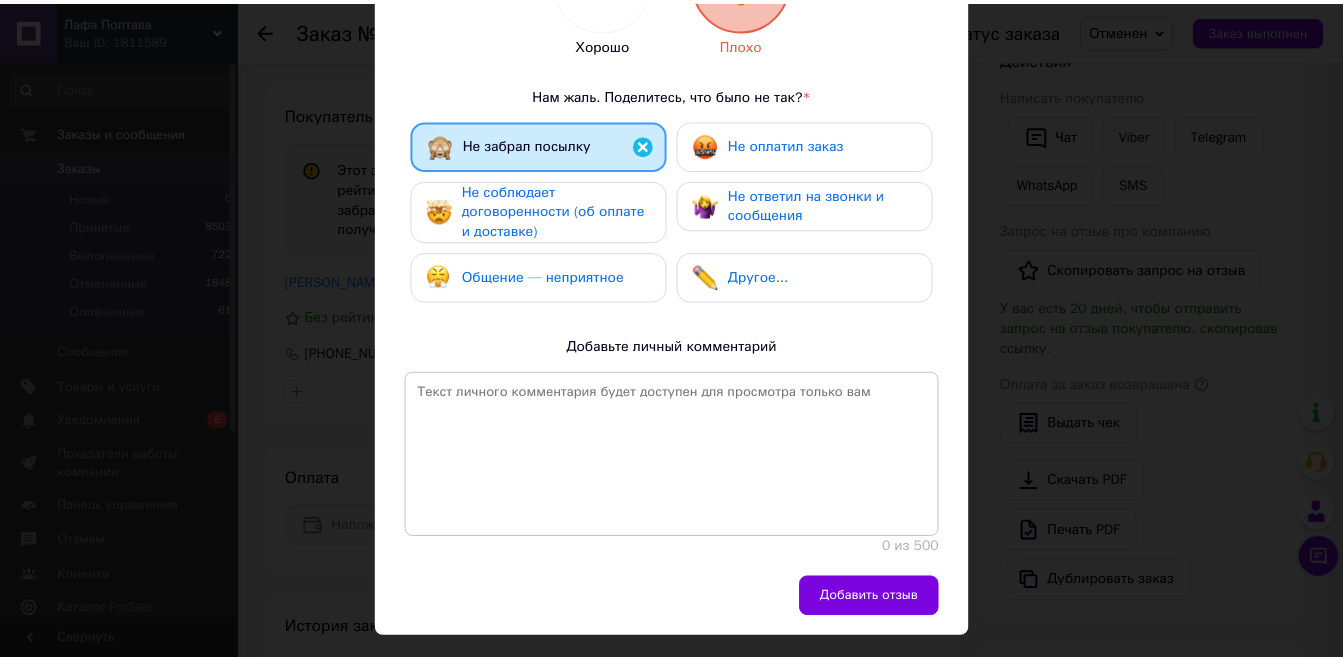 scroll, scrollTop: 300, scrollLeft: 0, axis: vertical 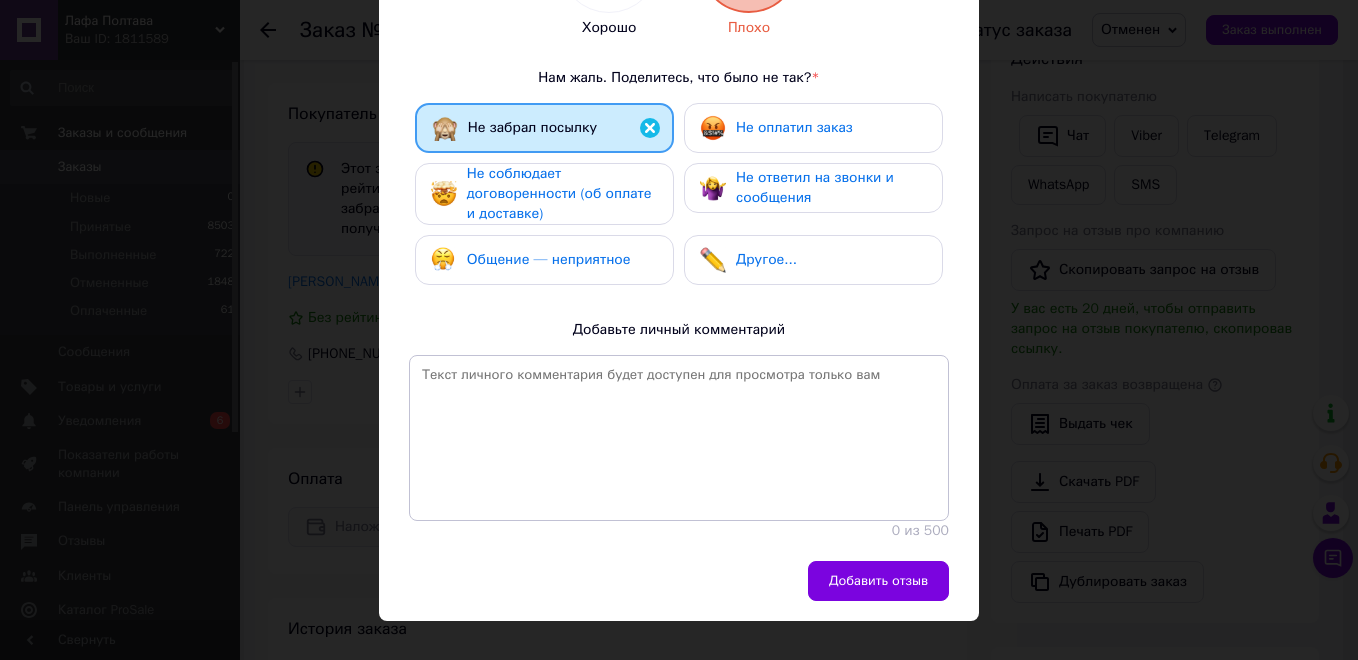 click on "Не оплатил заказ" at bounding box center (813, 128) 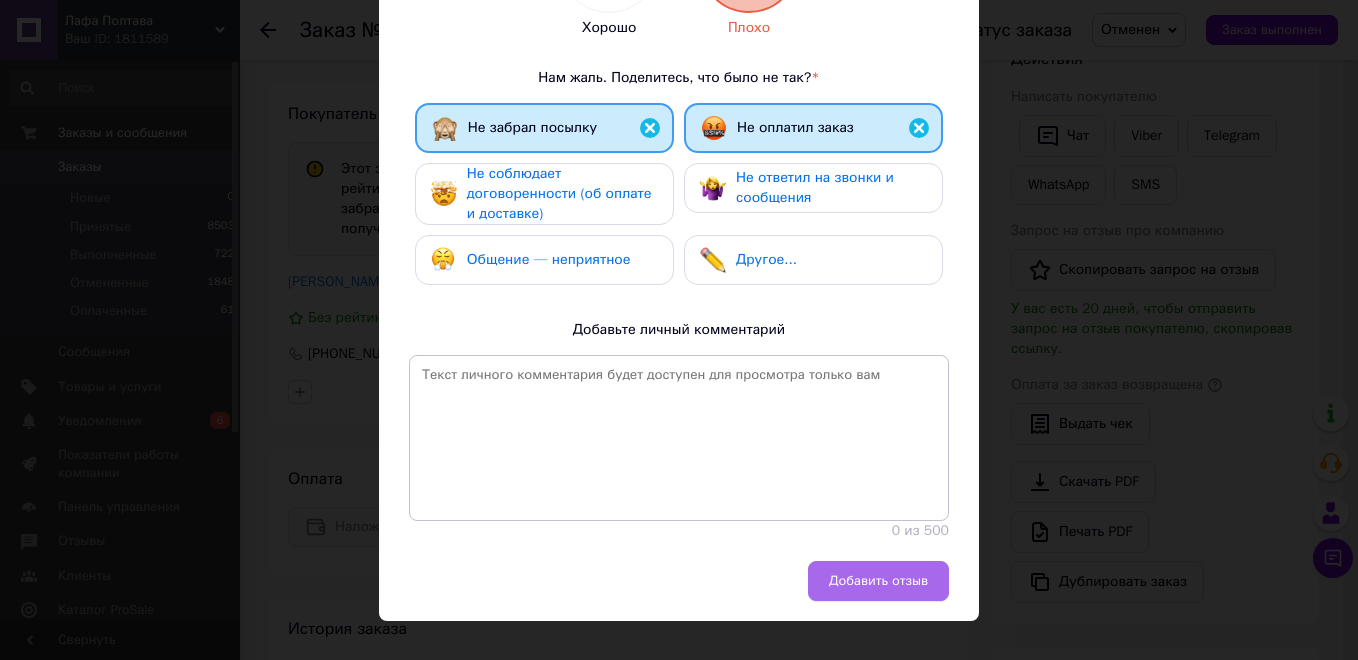 click on "Добавить отзыв" at bounding box center [878, 581] 